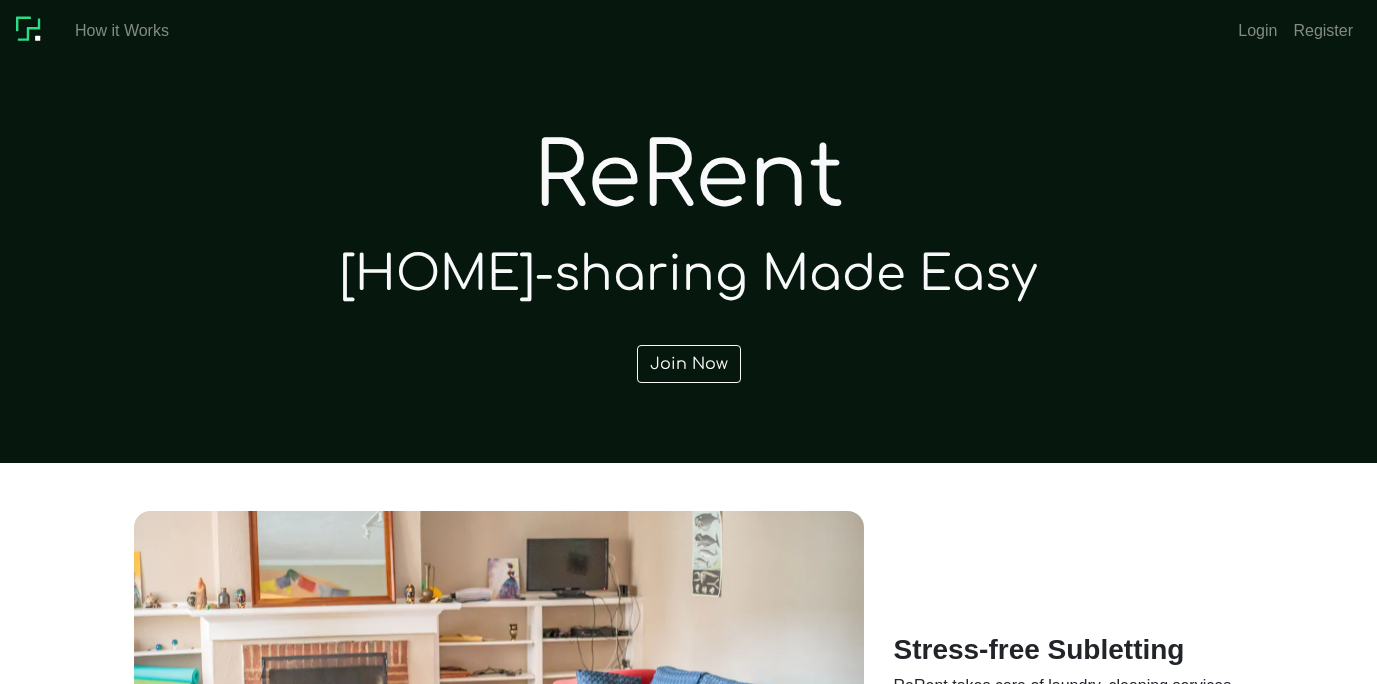 scroll, scrollTop: 0, scrollLeft: 0, axis: both 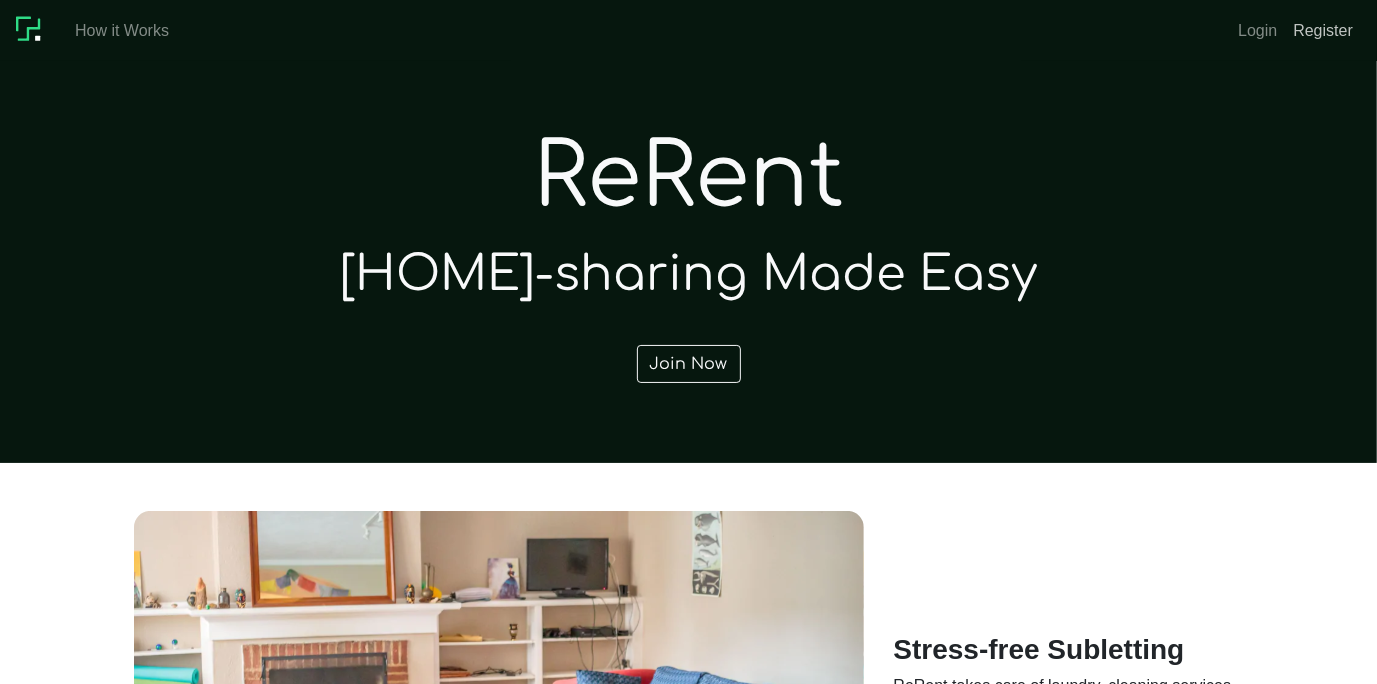 click on "Register" at bounding box center [1323, 31] 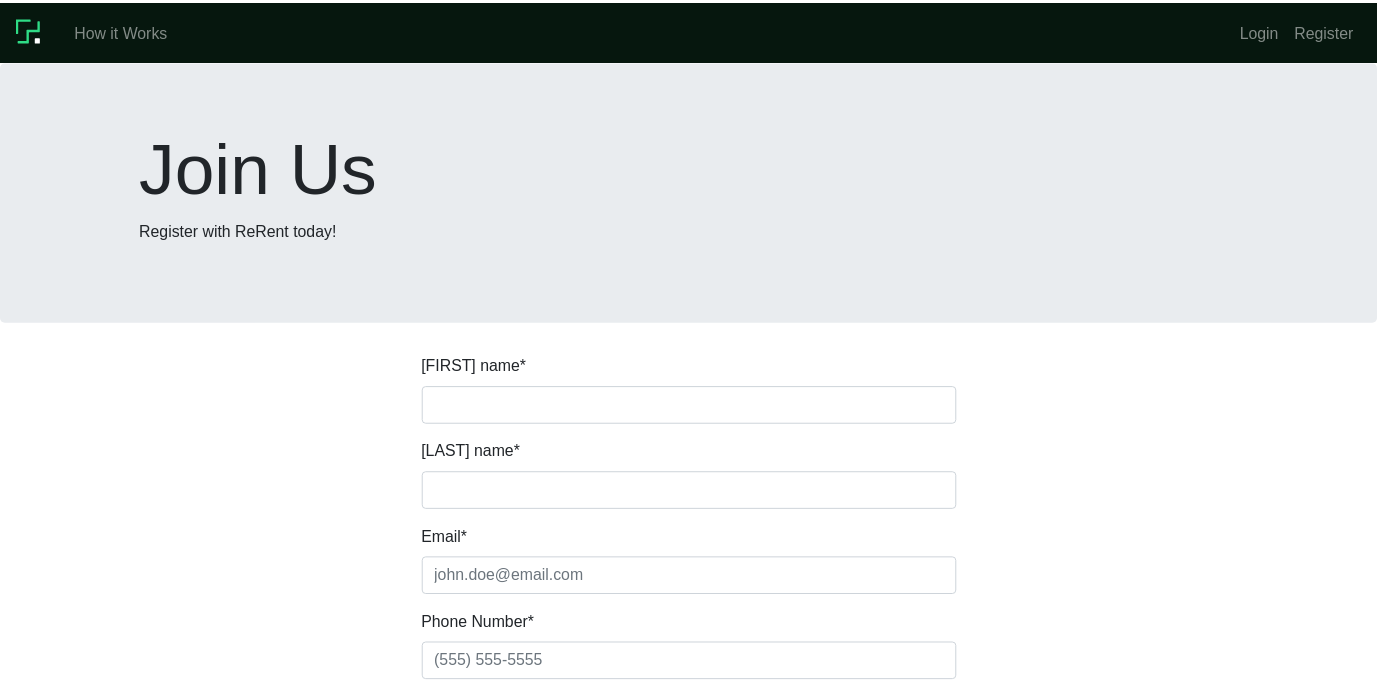 scroll, scrollTop: 0, scrollLeft: 0, axis: both 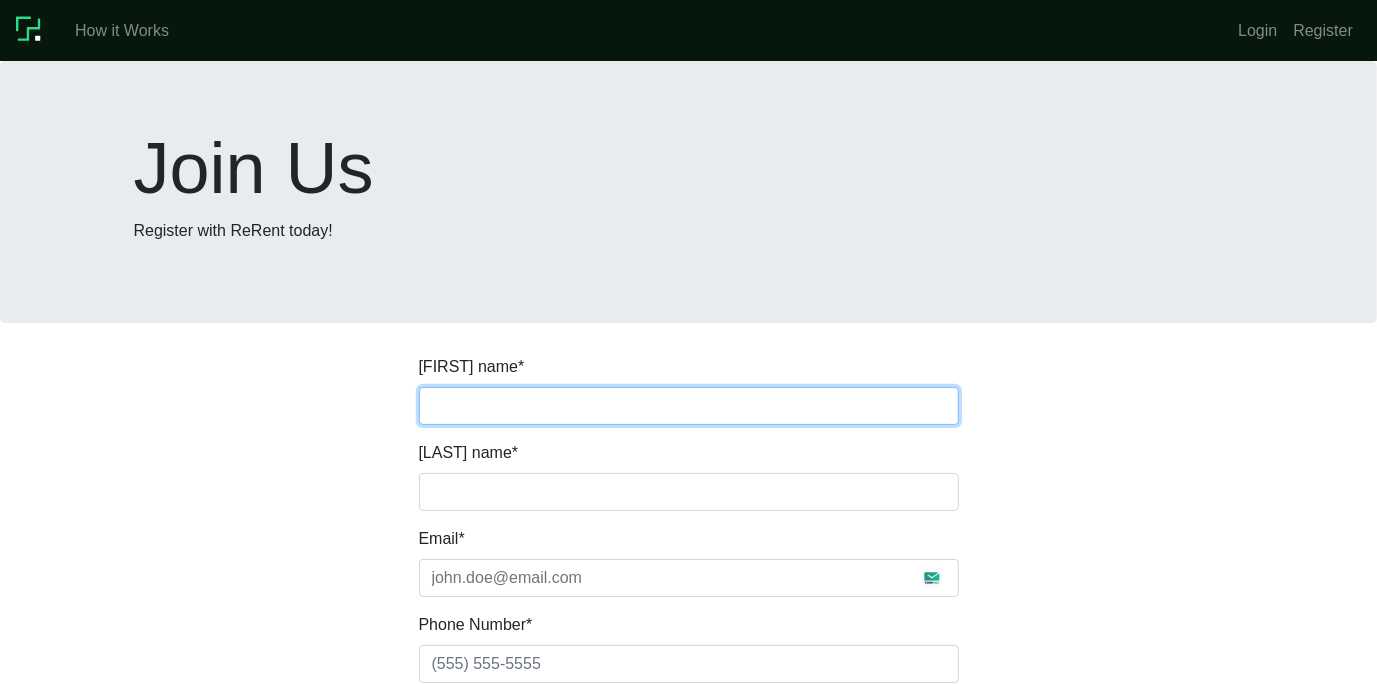 click on "First name *" at bounding box center (689, 406) 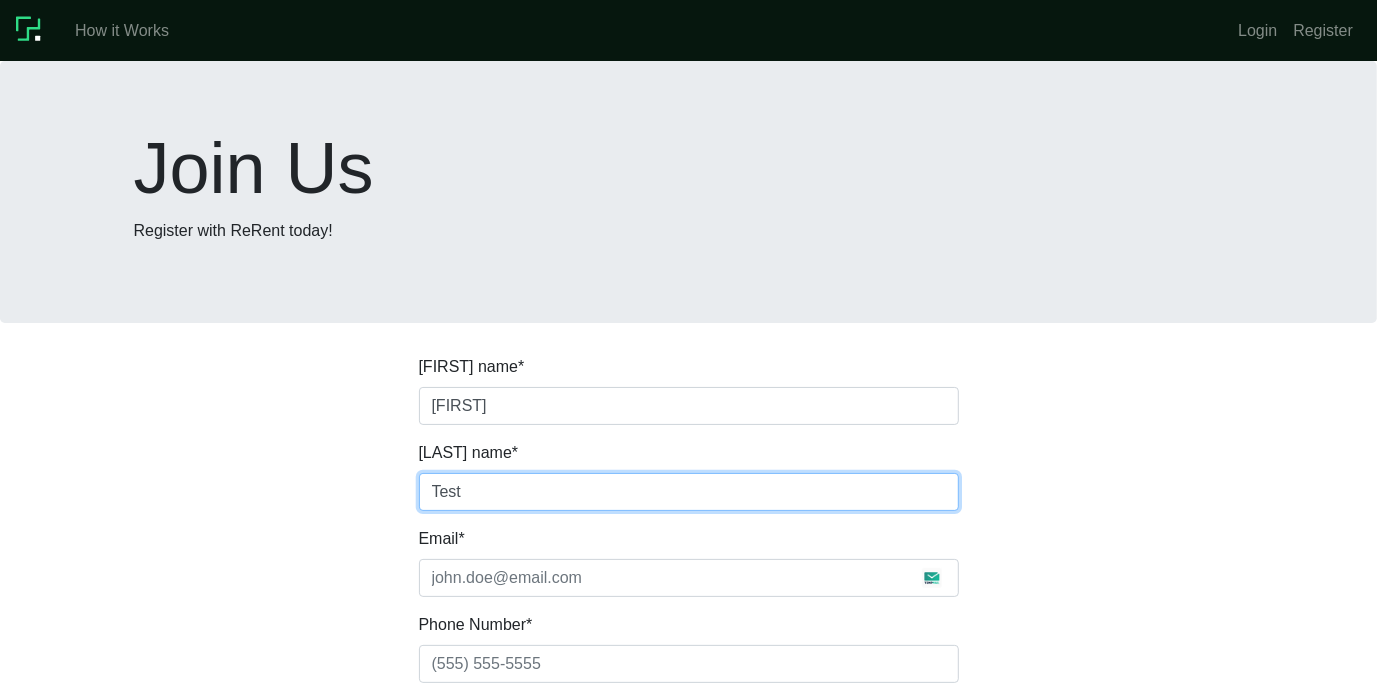 type on "[EMAIL]" 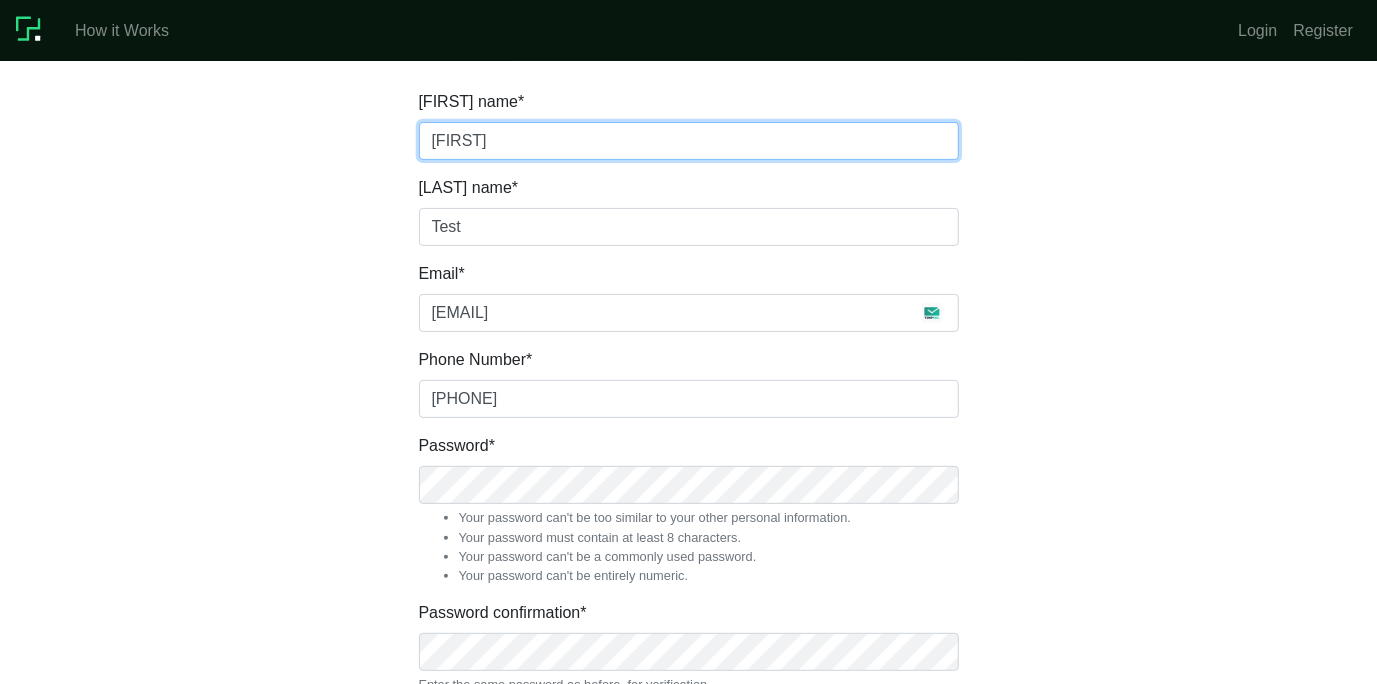scroll, scrollTop: 268, scrollLeft: 0, axis: vertical 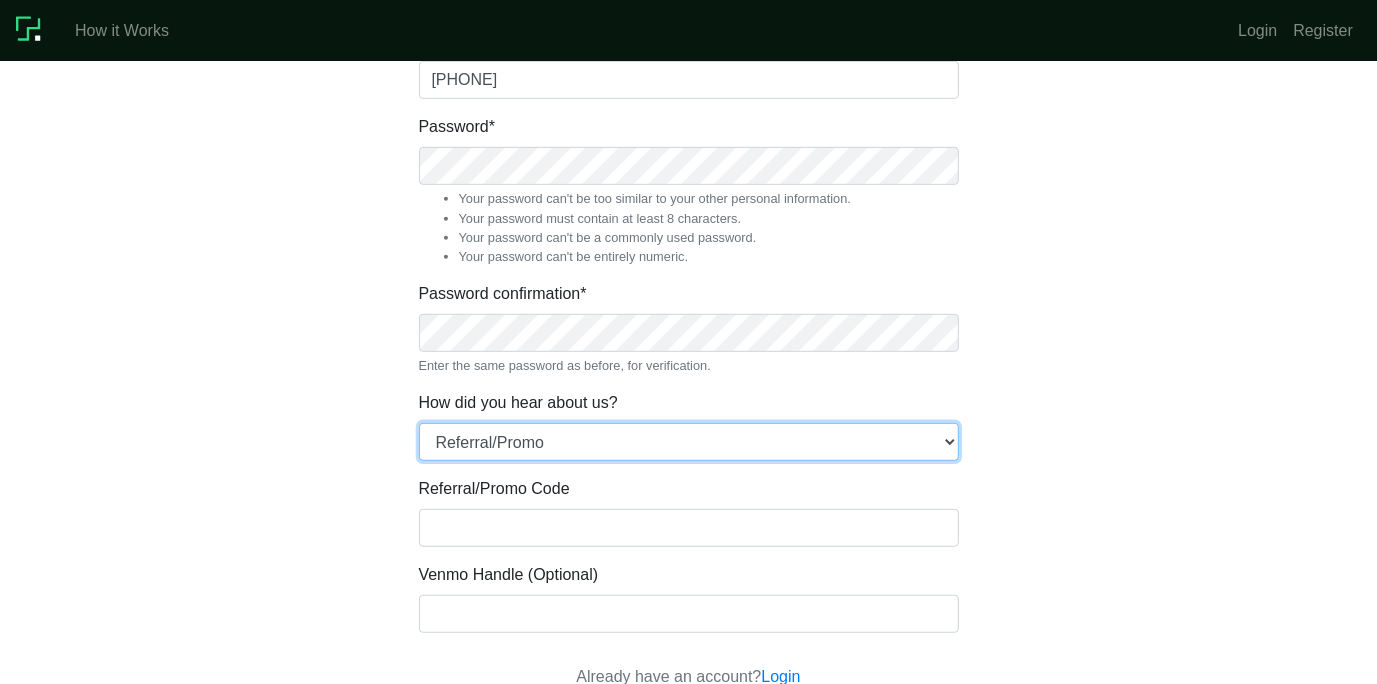 select on "6" 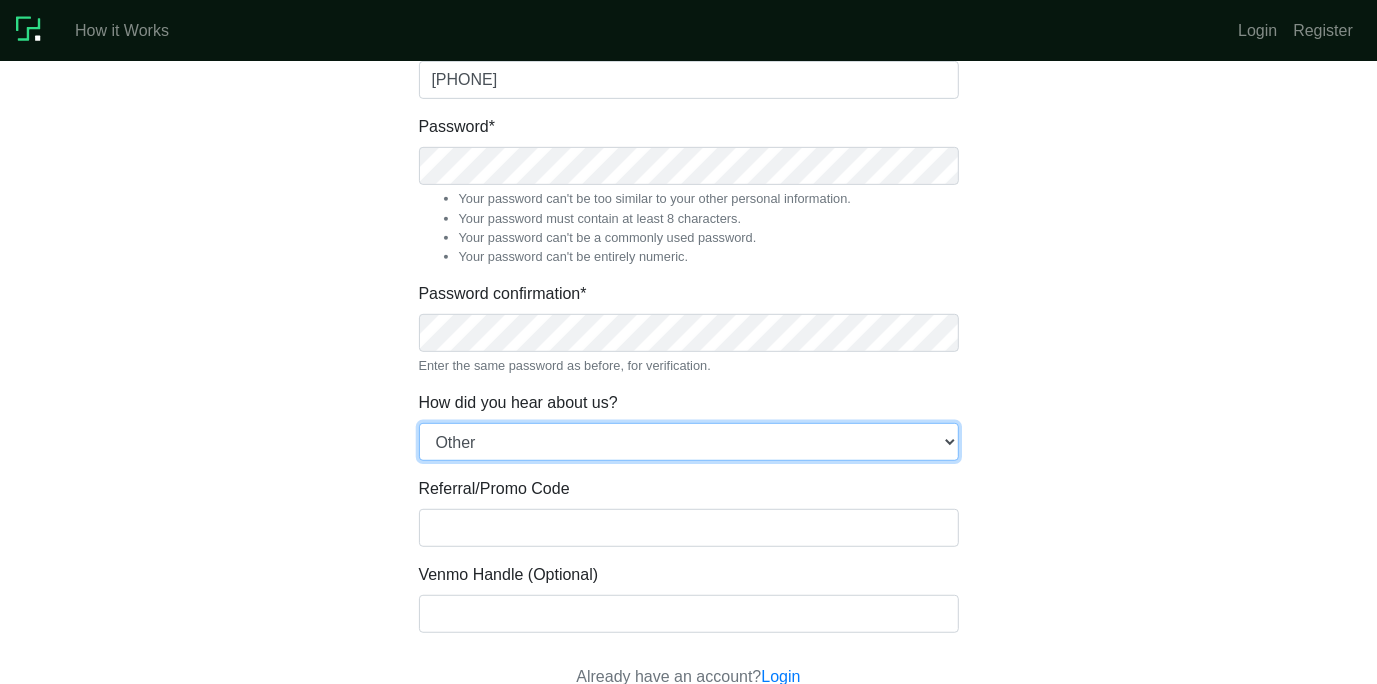 click on "Referral/Promo   Facebook Housing Group   Friend   Email   RoomUnity   Other" at bounding box center [689, 442] 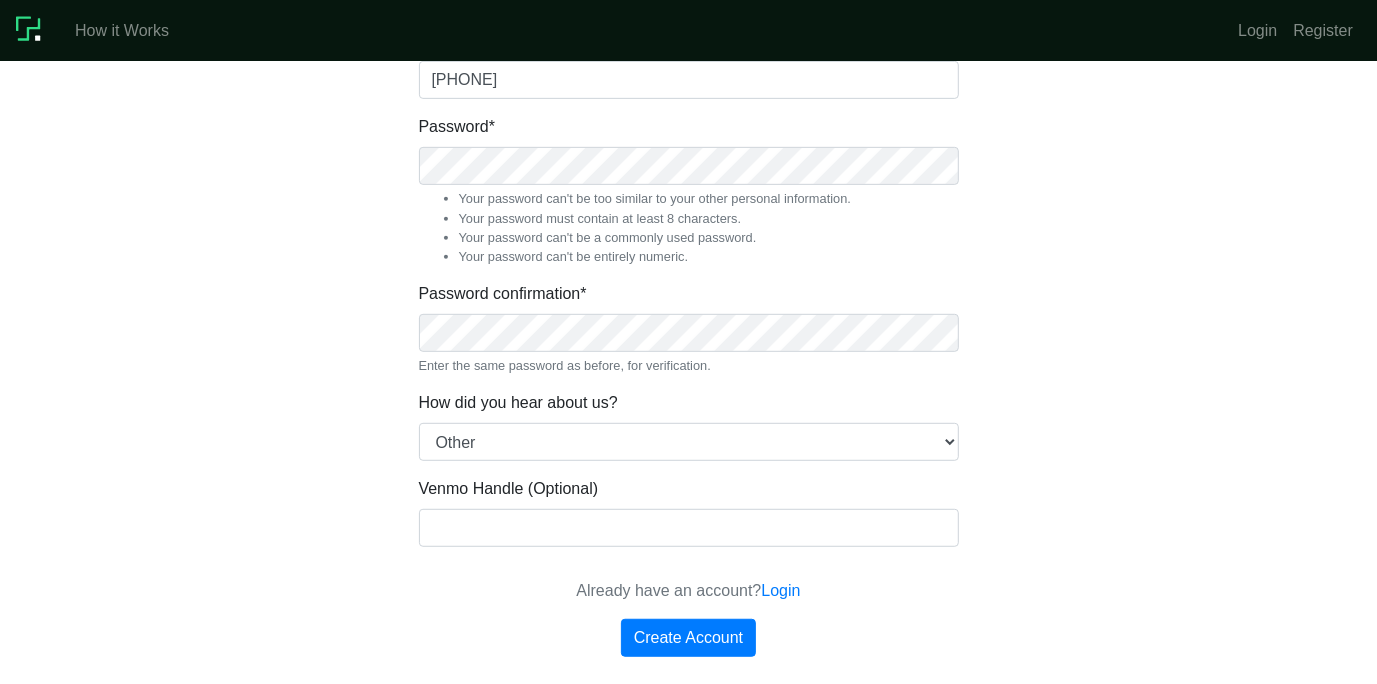 click on "Venmo Handle (Optional)" at bounding box center (689, 512) 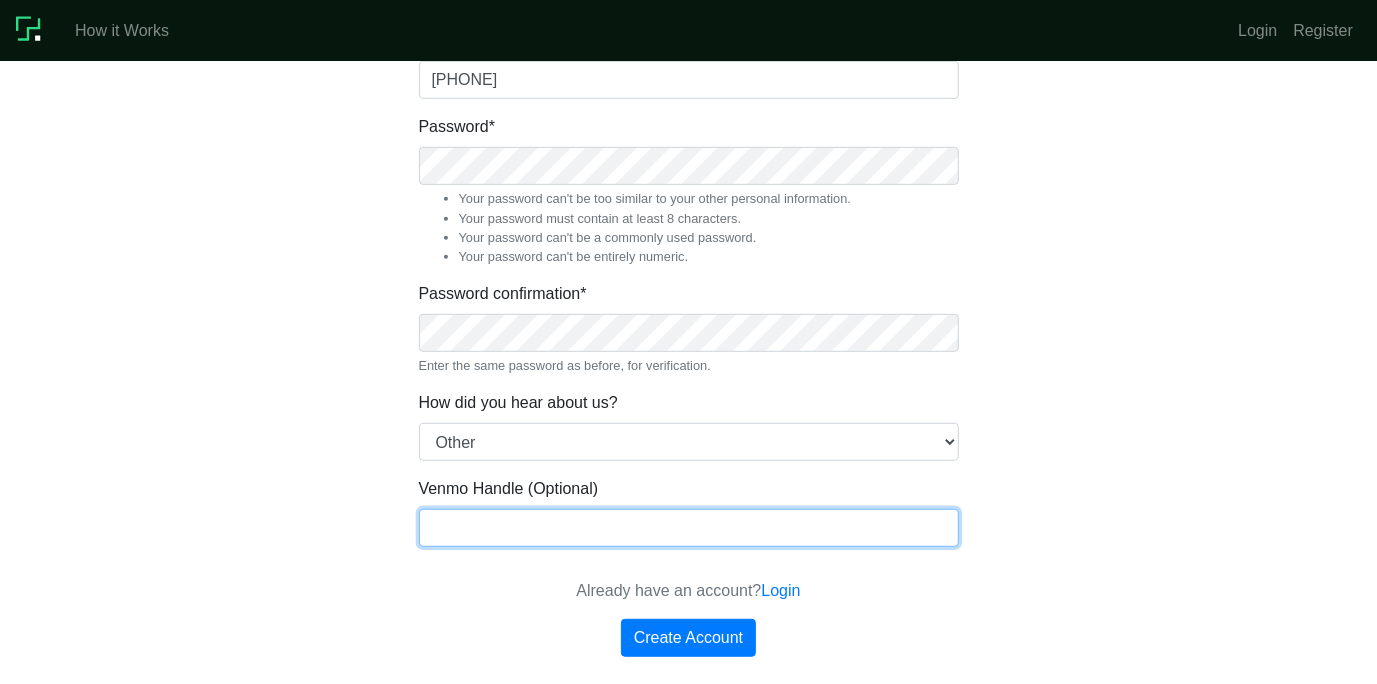 click on "Venmo Handle (Optional)" at bounding box center [689, 528] 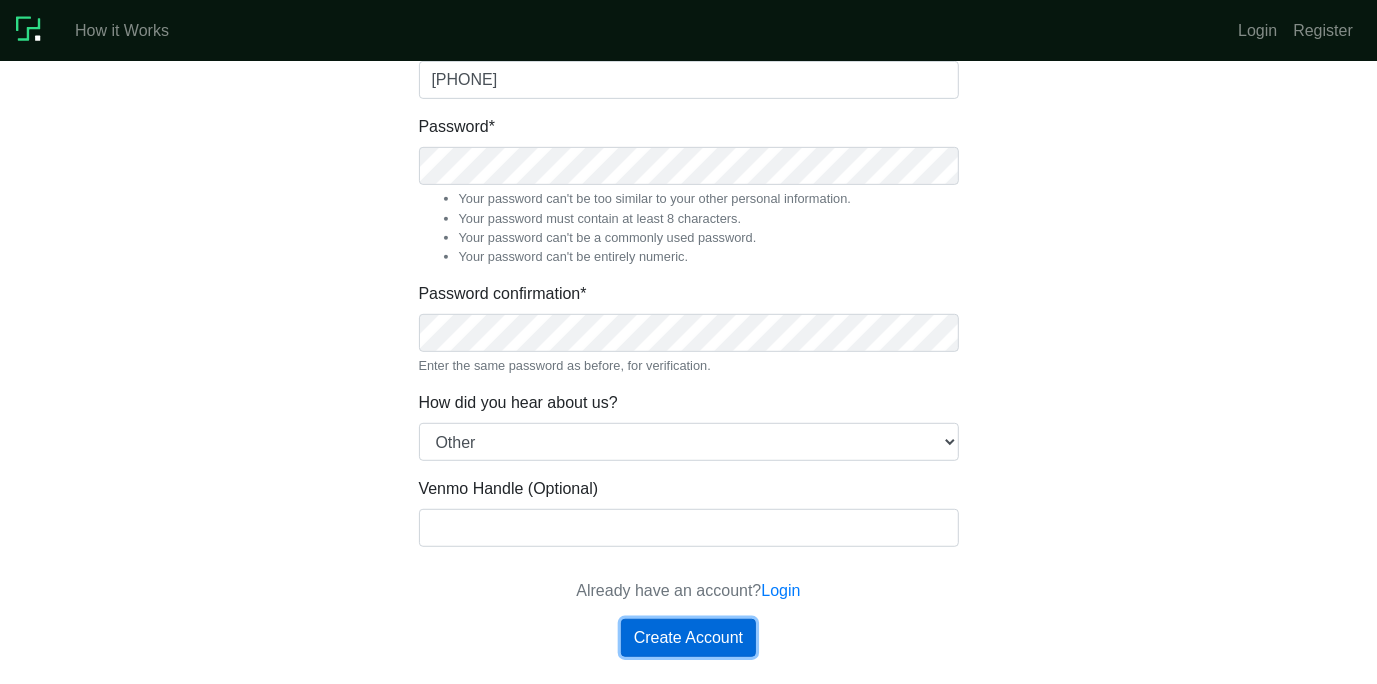 click on "Create Account" at bounding box center (688, 638) 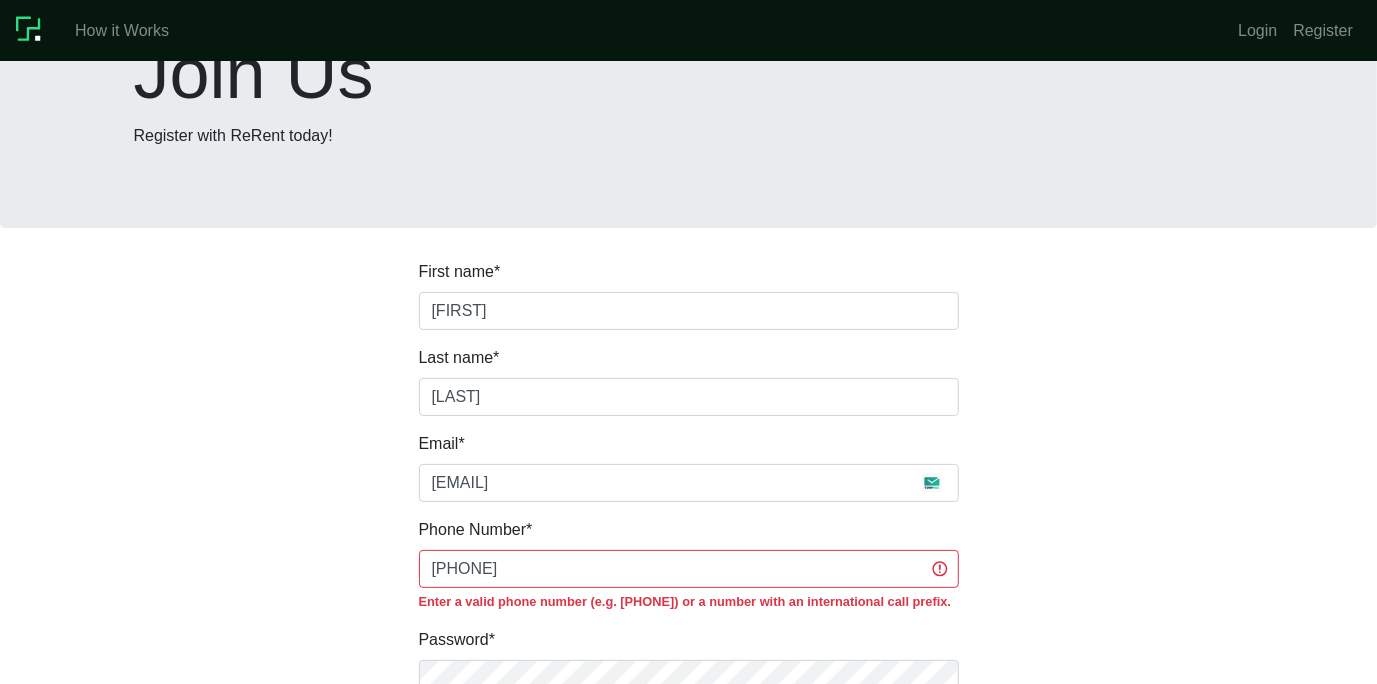 scroll, scrollTop: 101, scrollLeft: 0, axis: vertical 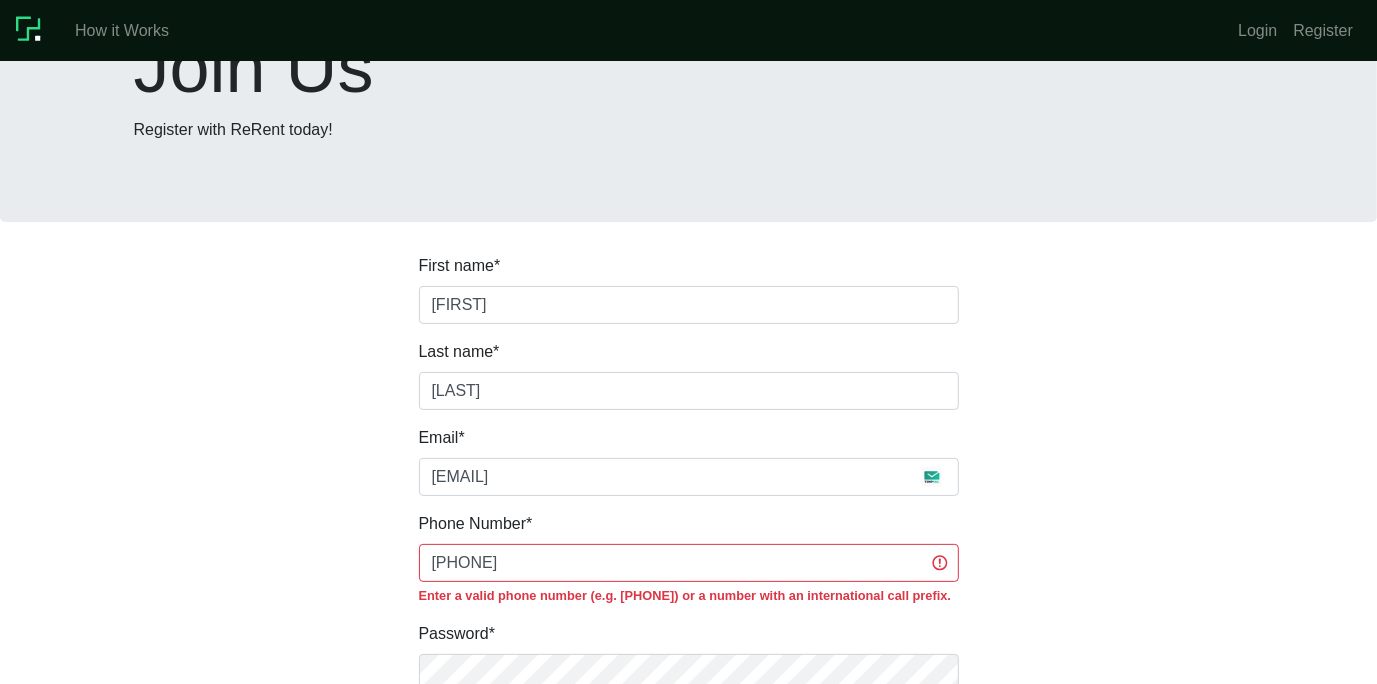 click on "[EMAIL]" at bounding box center (689, 477) 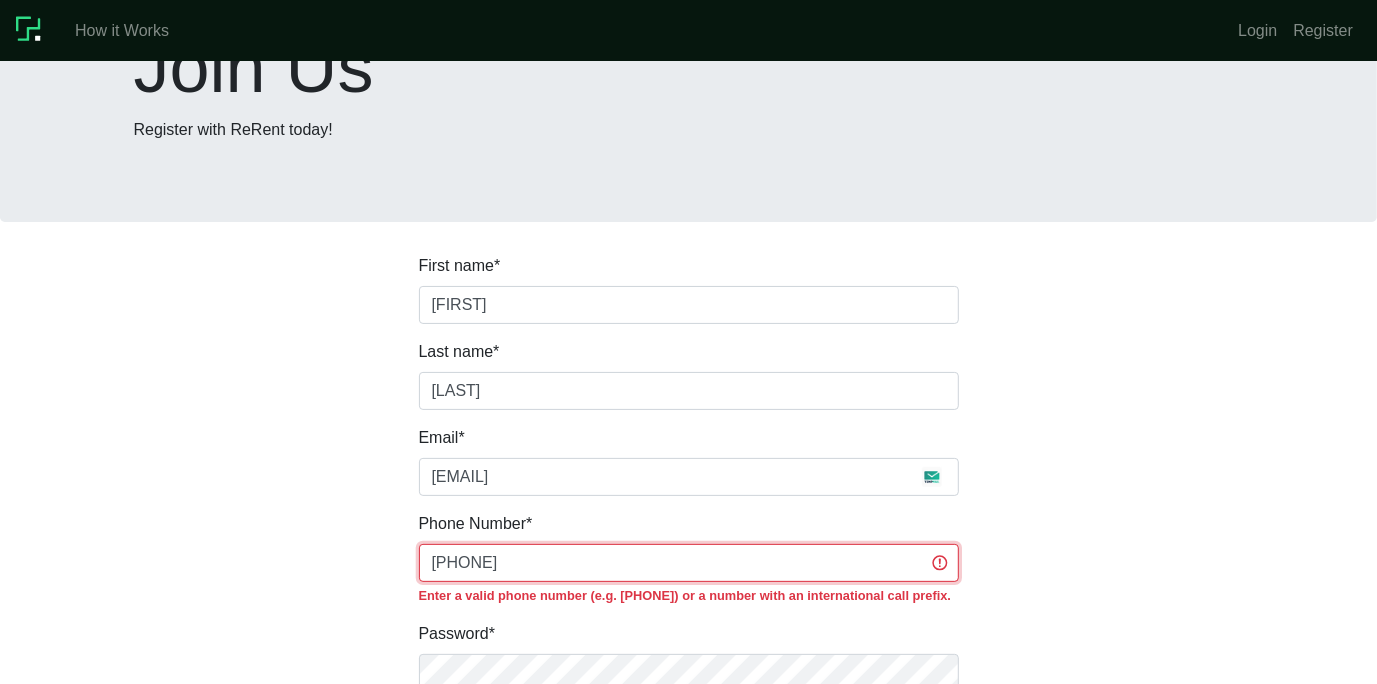 drag, startPoint x: 440, startPoint y: 557, endPoint x: 387, endPoint y: 544, distance: 54.571056 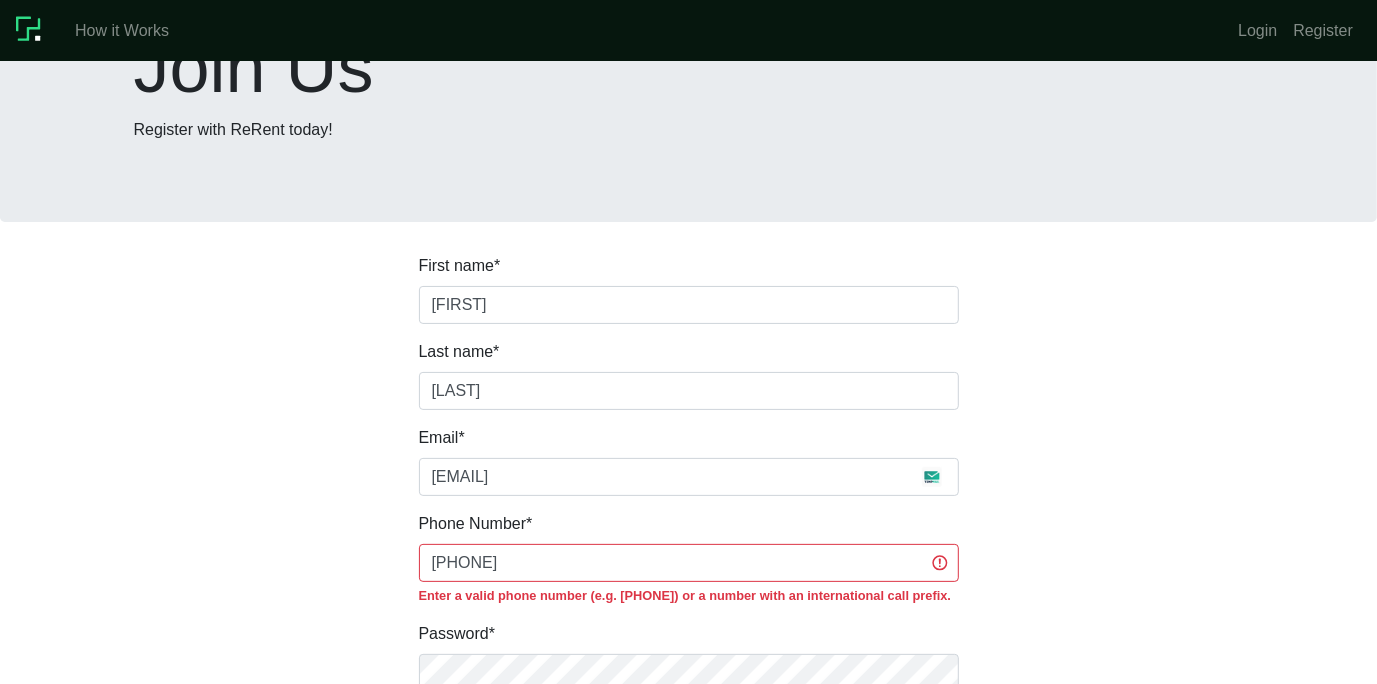 click on "First name *       [FIRST]
Last name *       [LAST]
Email *       [EMAIL]
Phone Number *       [PHONE]   Enter a valid phone number (e.g. (201) 555-0123) or a number with an international call prefix.
Password *         Your password can't be too similar to your other personal information. Your password must contain at least 8 characters. Your password can't be a commonly used password. Your password can't be entirely numeric.
Password confirmation *         Enter the same password as before, for verification.
How did you hear about us?
Referral/Promo   Facebook Housing Group   Friend   Email   RoomUnity   Other
Referral/Promo Code
Venmo Handle (Optional)
Login" at bounding box center [689, 767] 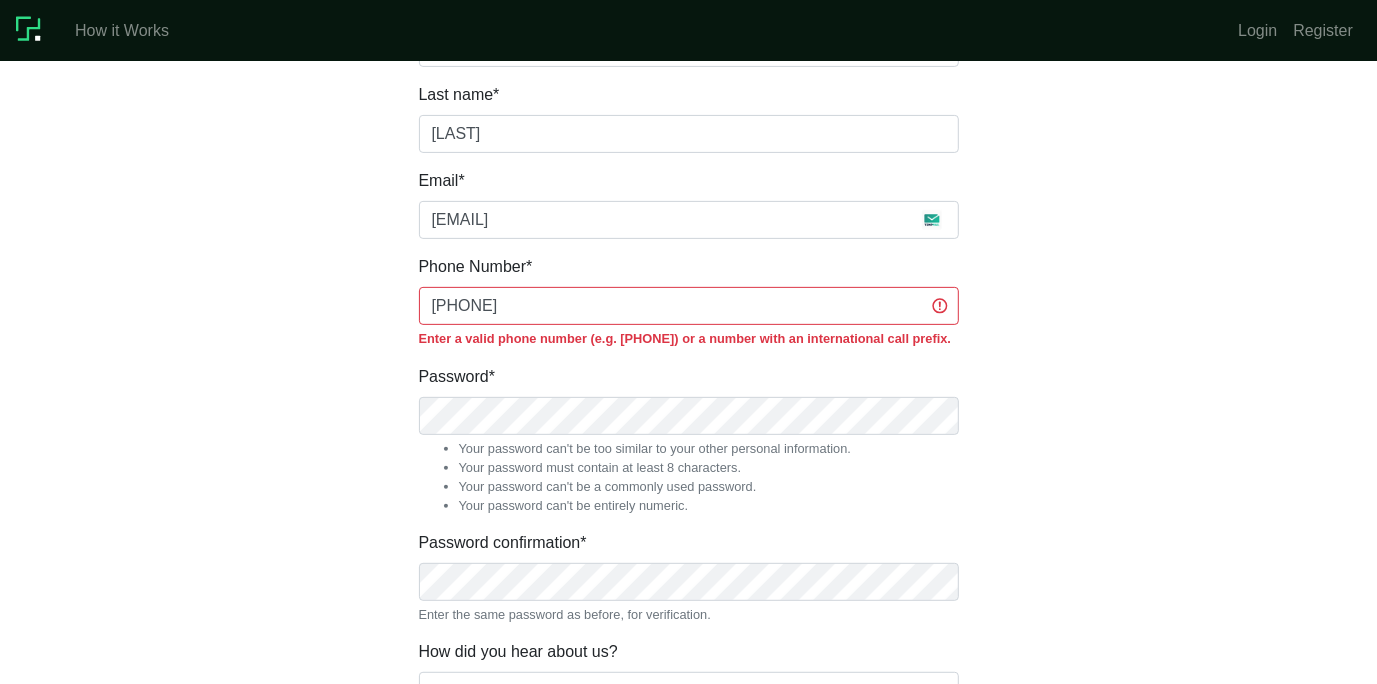 scroll, scrollTop: 354, scrollLeft: 0, axis: vertical 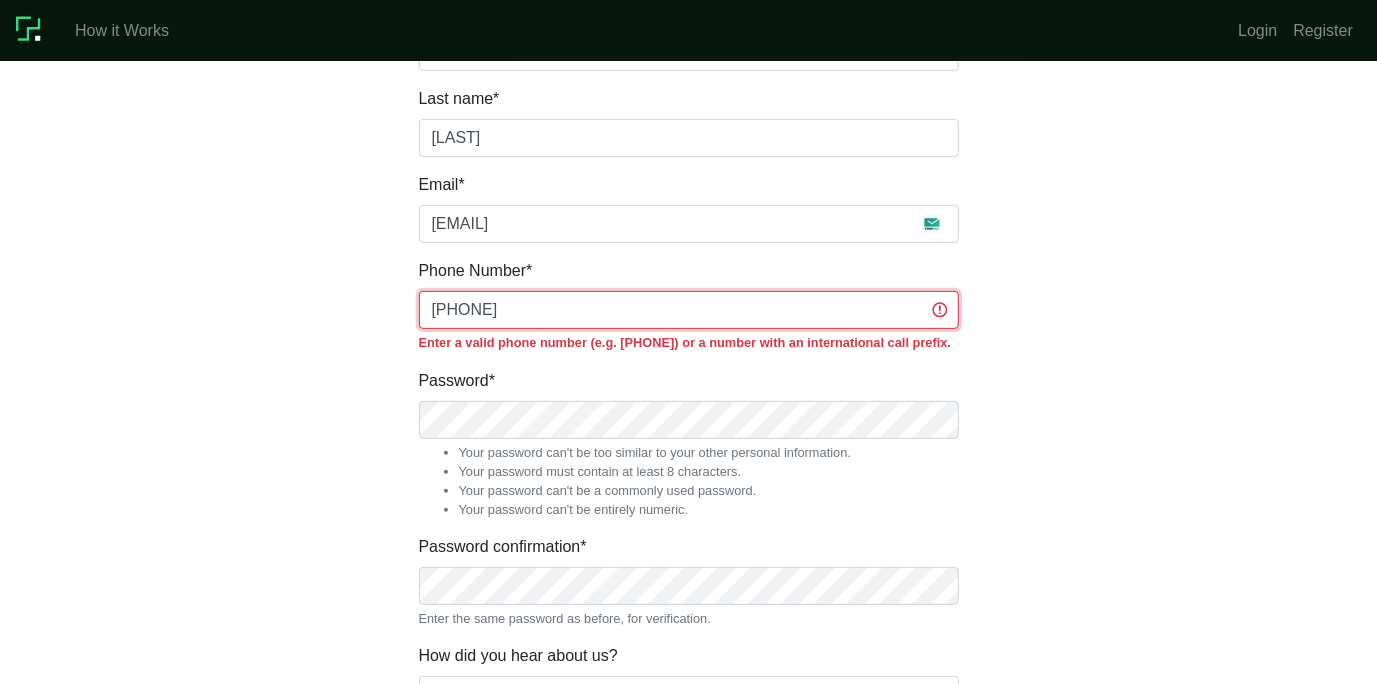 click on "[PHONE]" at bounding box center (689, 310) 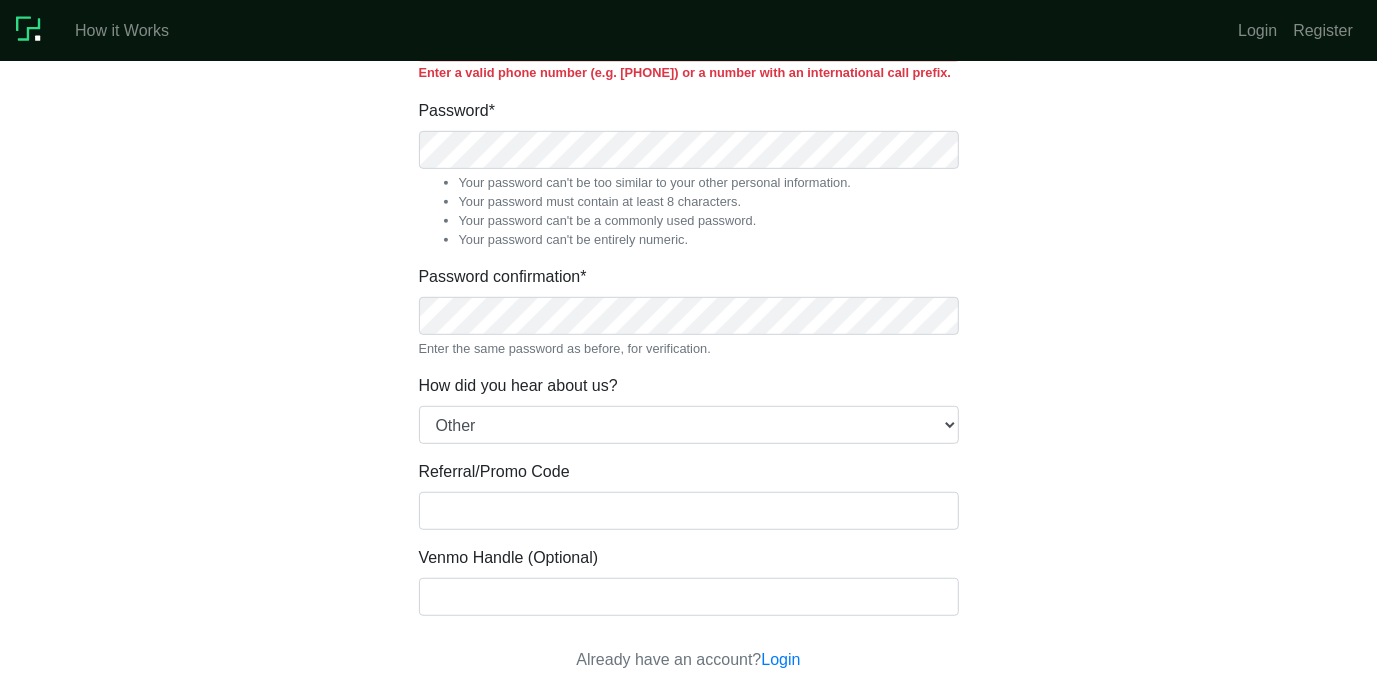 scroll, scrollTop: 605, scrollLeft: 0, axis: vertical 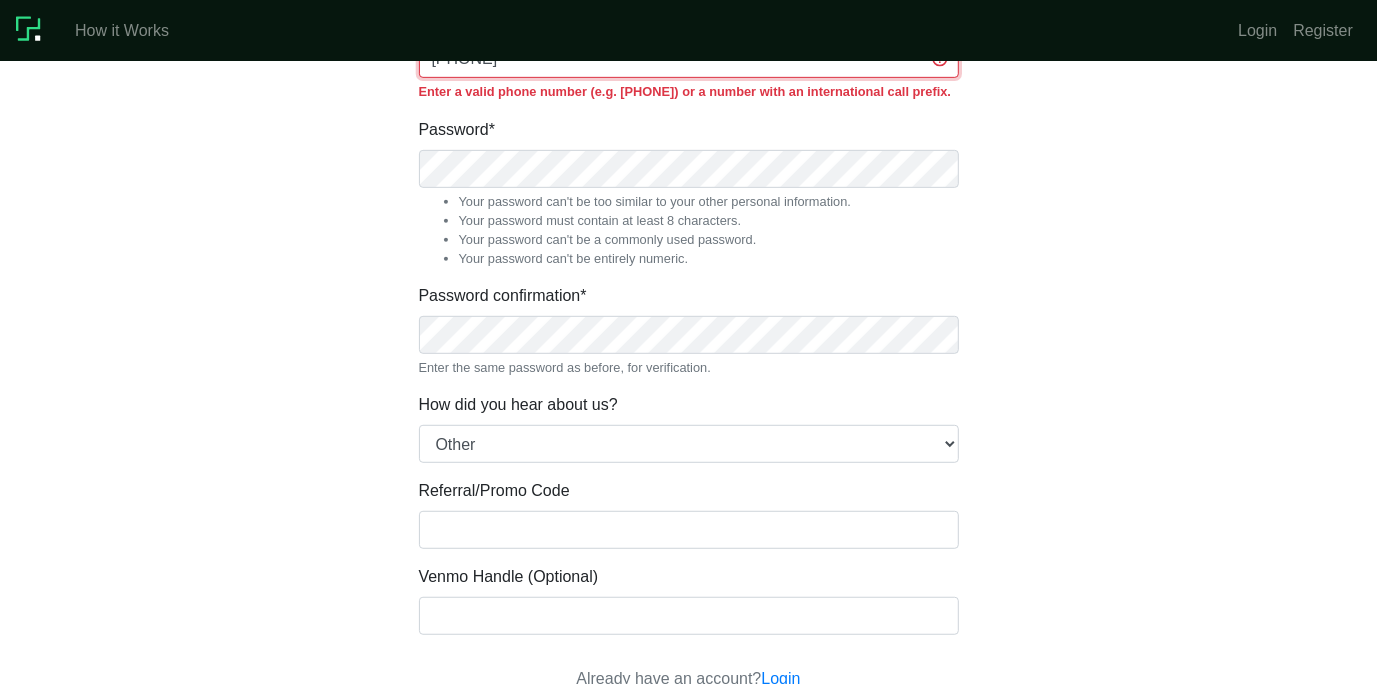 type on "[PHONE]" 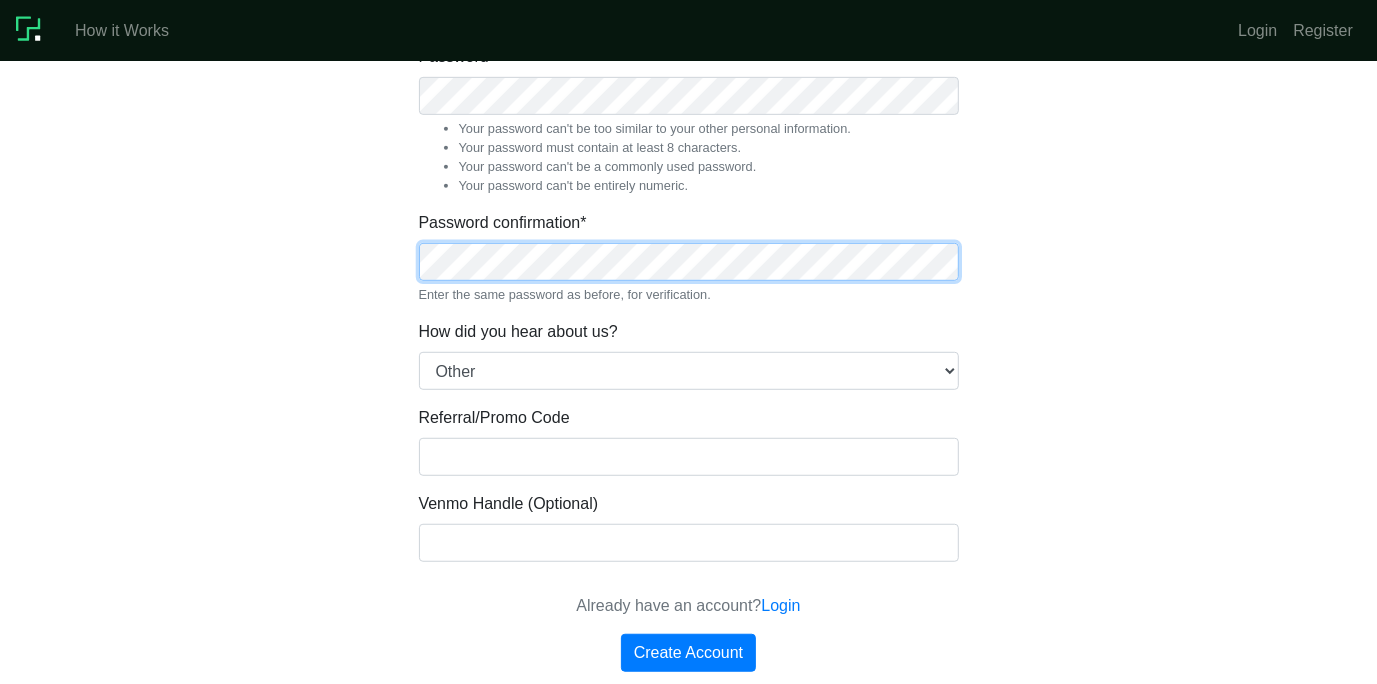 scroll, scrollTop: 892, scrollLeft: 0, axis: vertical 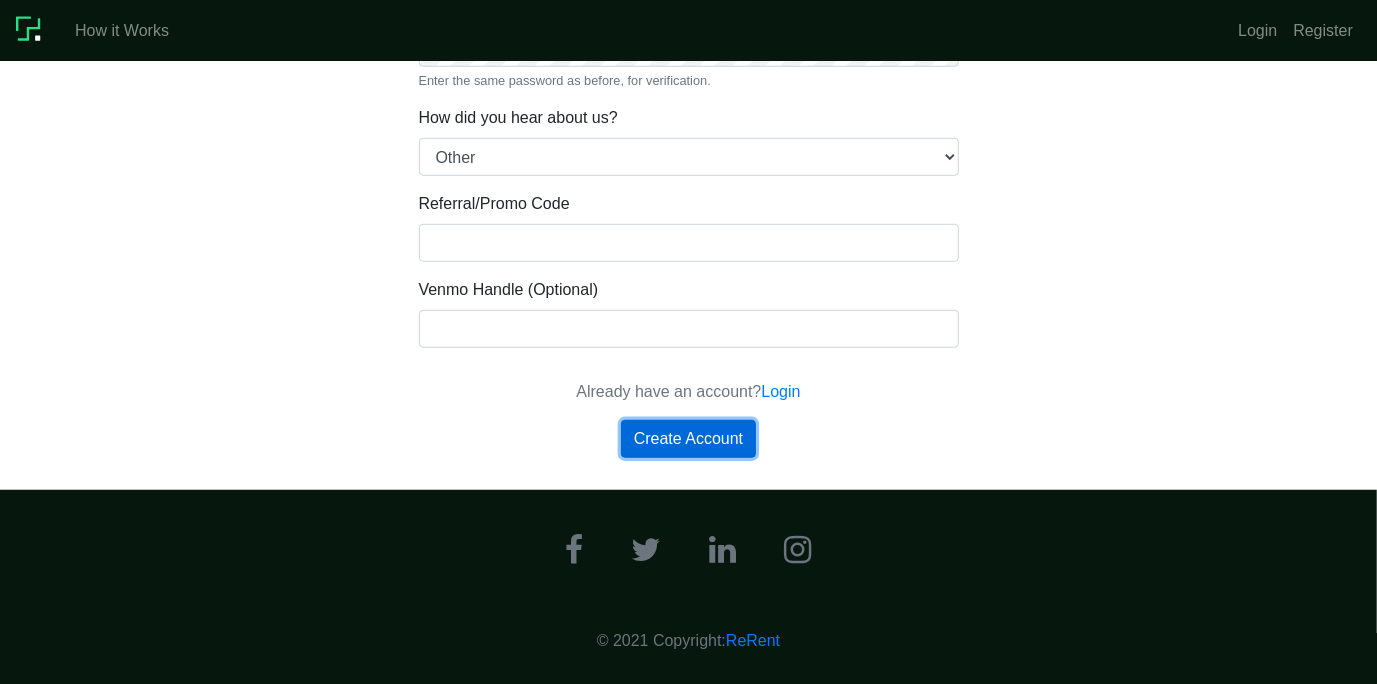click on "Create Account" at bounding box center [688, 439] 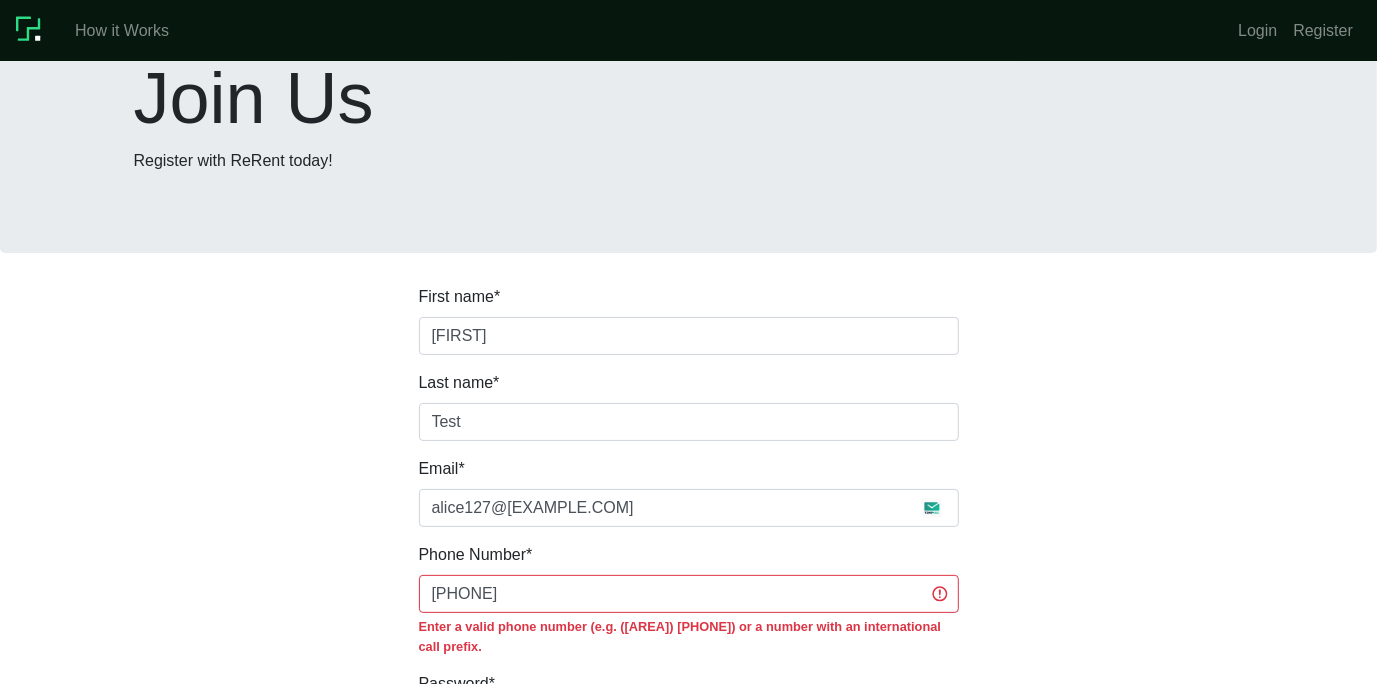 scroll, scrollTop: 73, scrollLeft: 0, axis: vertical 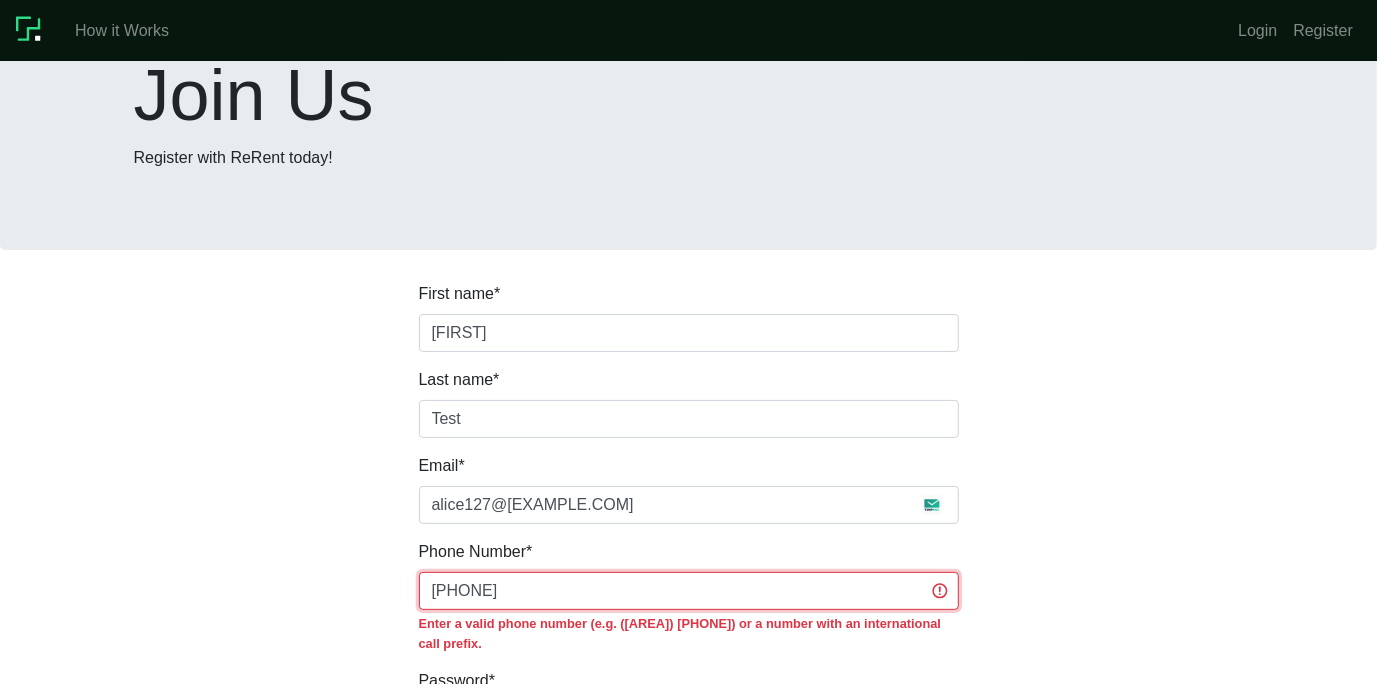 click on "[PHONE]" at bounding box center (689, 591) 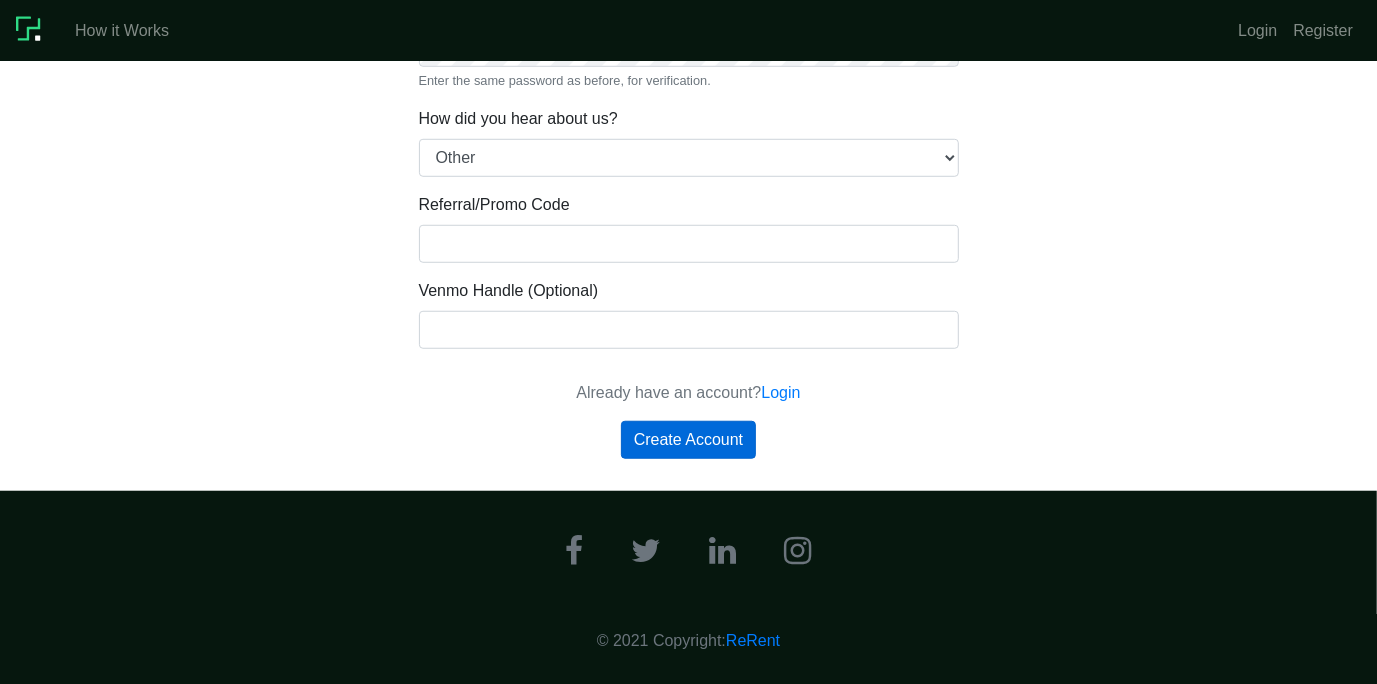 type on "+12011651651" 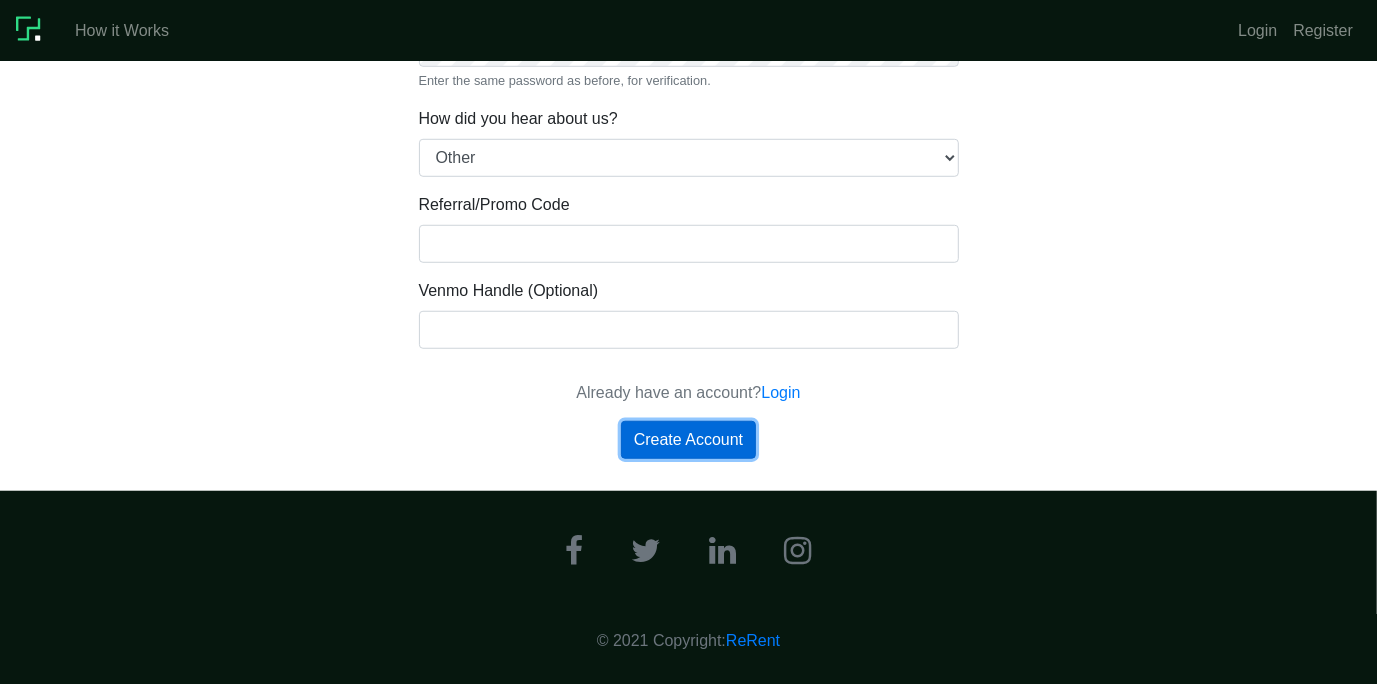click on "Create Account" at bounding box center (688, 440) 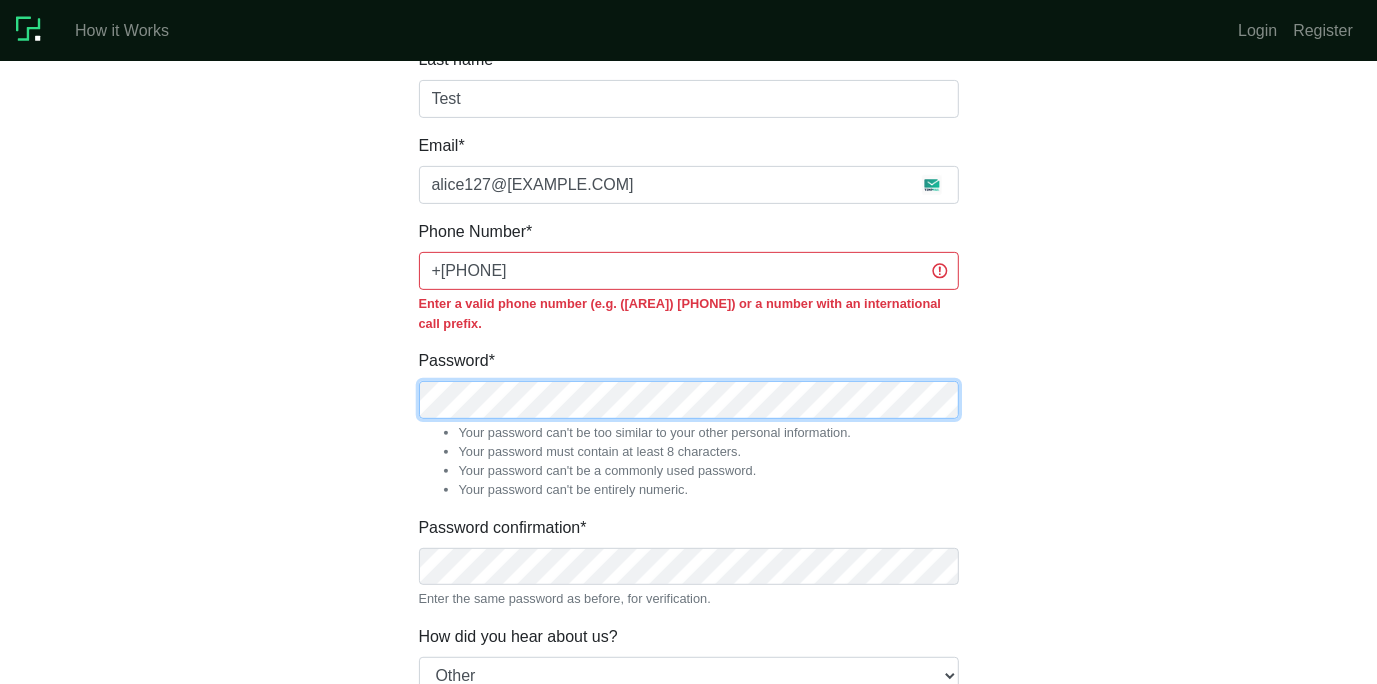scroll, scrollTop: 364, scrollLeft: 0, axis: vertical 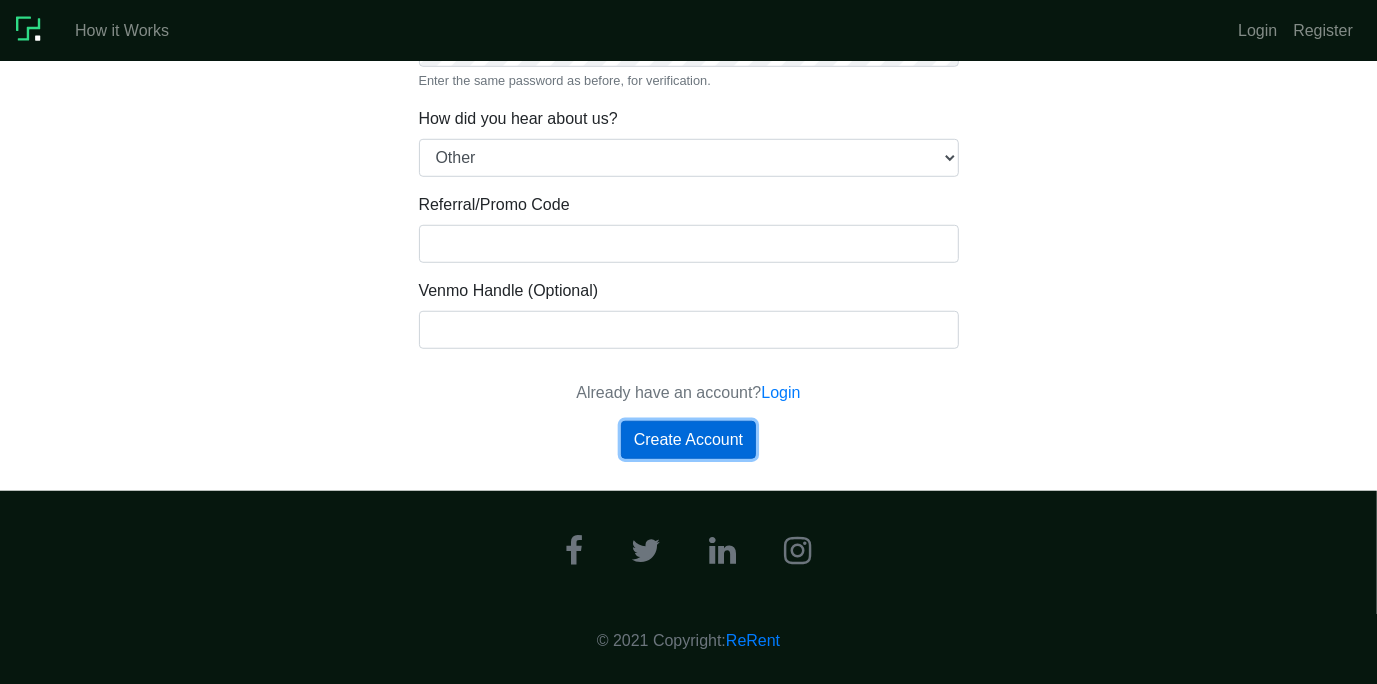 click on "Create Account" at bounding box center (688, 440) 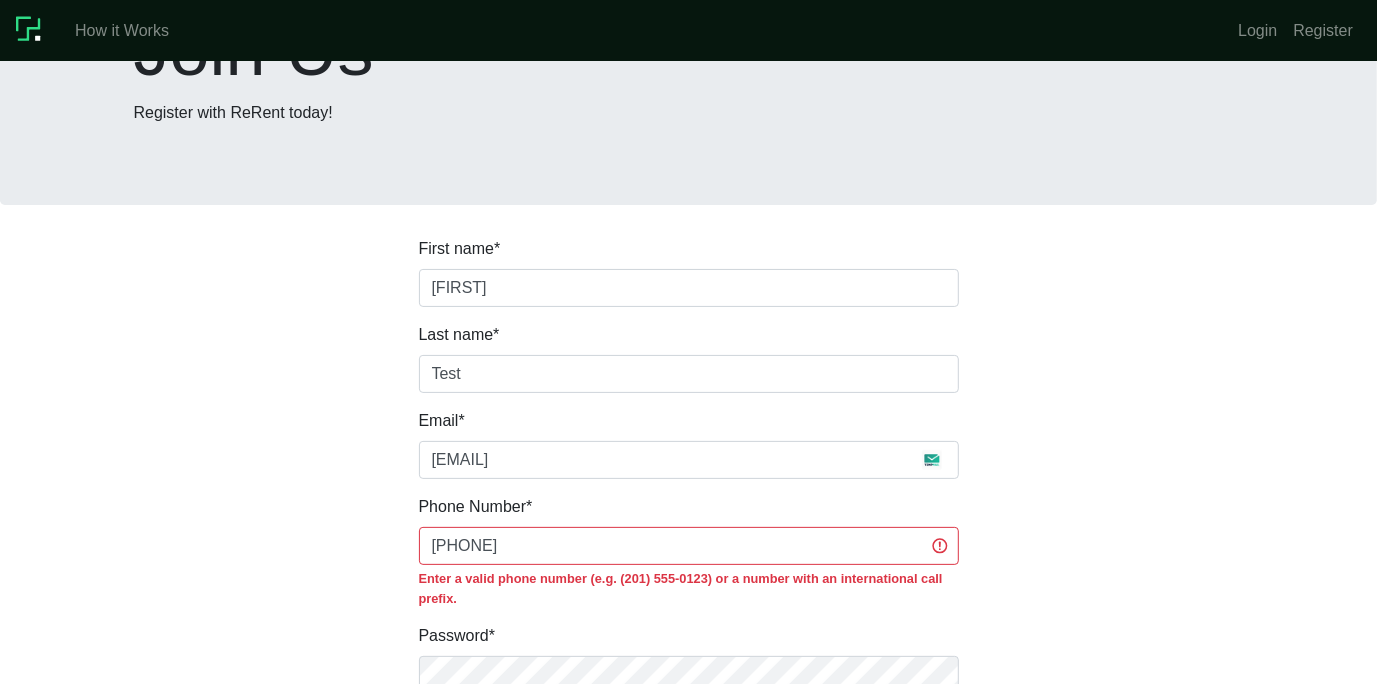 scroll, scrollTop: 124, scrollLeft: 0, axis: vertical 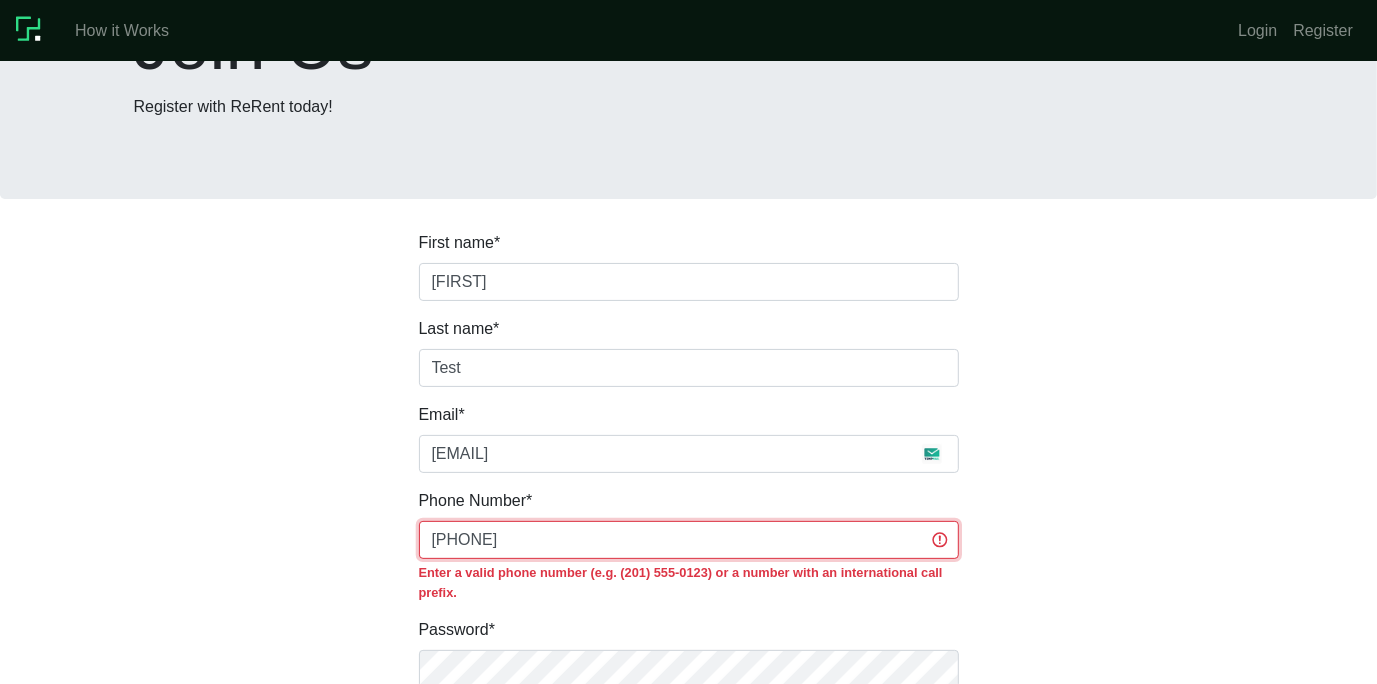 click on "+12011651651" at bounding box center (689, 540) 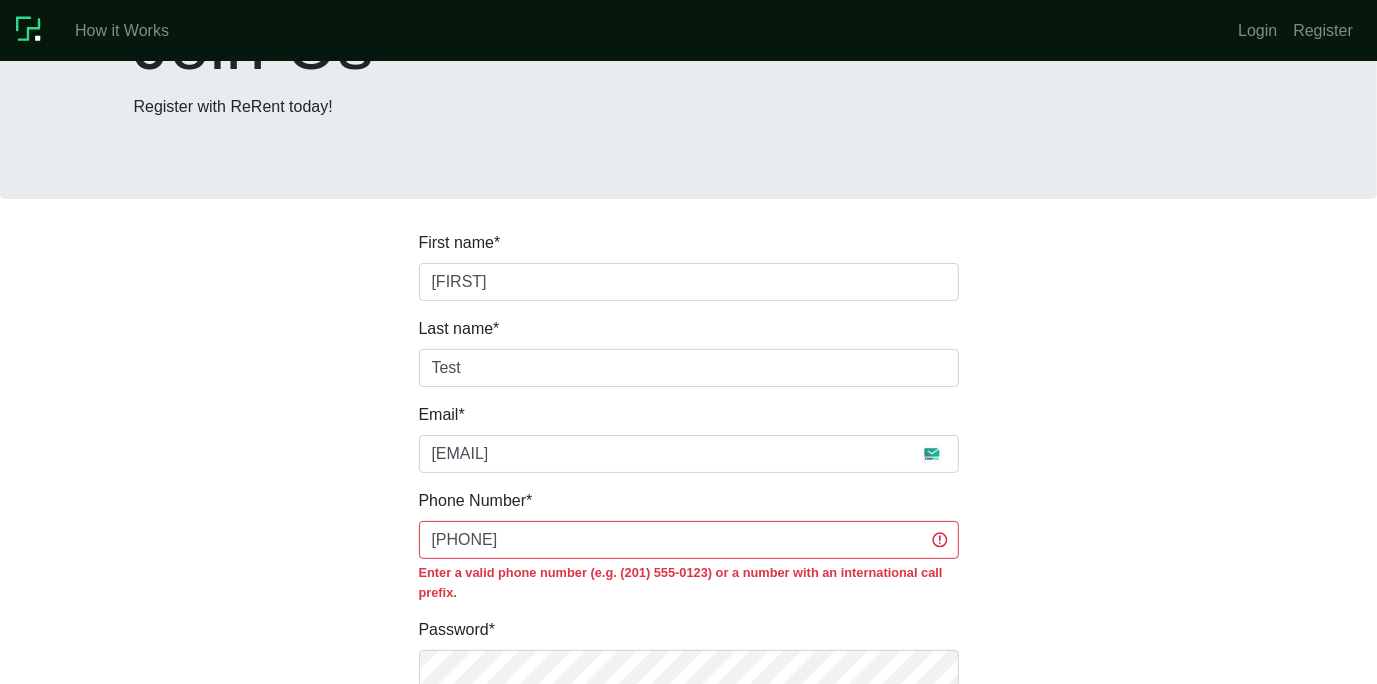 click on "First name *       Alice
Last name *       Test
Email *       alice127@yopmail.net
Phone Number *       19702584068   Enter a valid phone number (e.g. (201) 555-0123) or a number with an international call prefix.
Password *         Your password can't be too similar to your other personal information. Your password must contain at least 8 characters. Your password can't be a commonly used password. Your password can't be entirely numeric.
Password confirmation *         Enter the same password as before, for verification.
How did you hear about us?
Referral/Promo   Facebook Housing Group   Friend   Email   RoomUnity   Other
Referral/Promo Code
Venmo Handle (Optional)
Login" at bounding box center (689, 754) 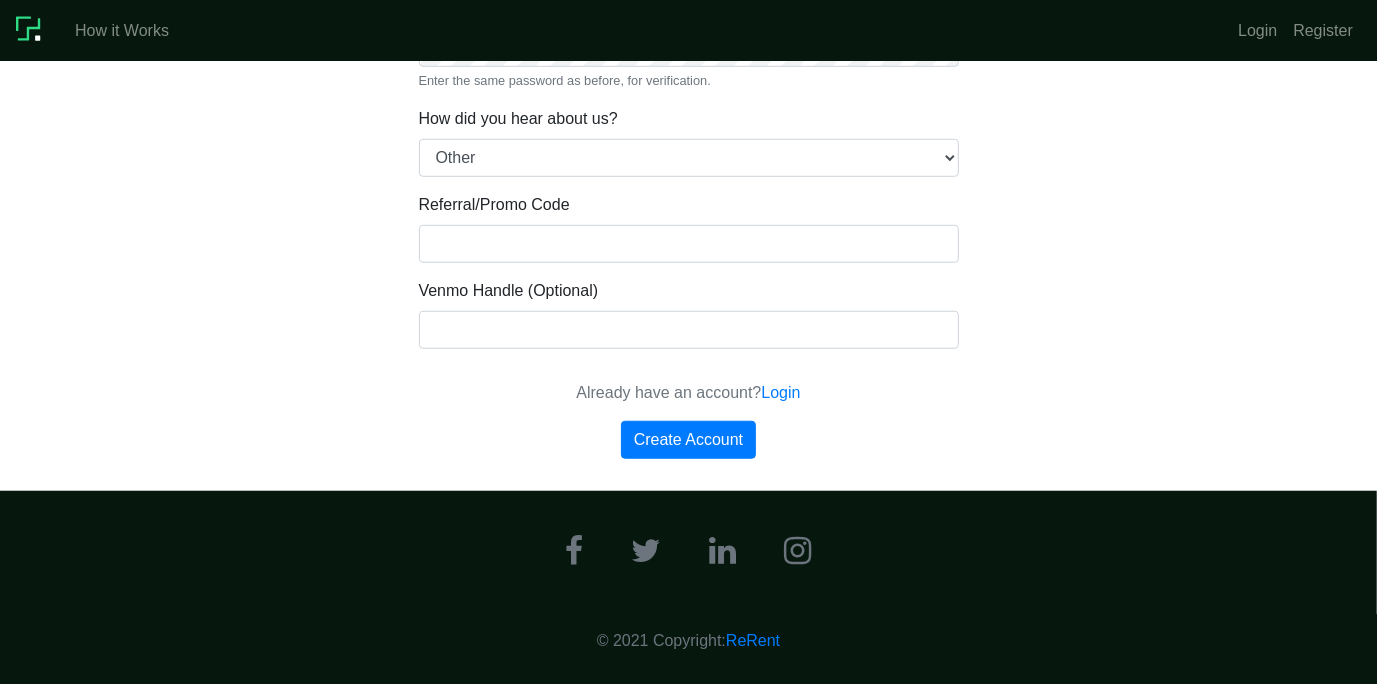 click on "Already have an account?  Login
Create Account" at bounding box center [689, 420] 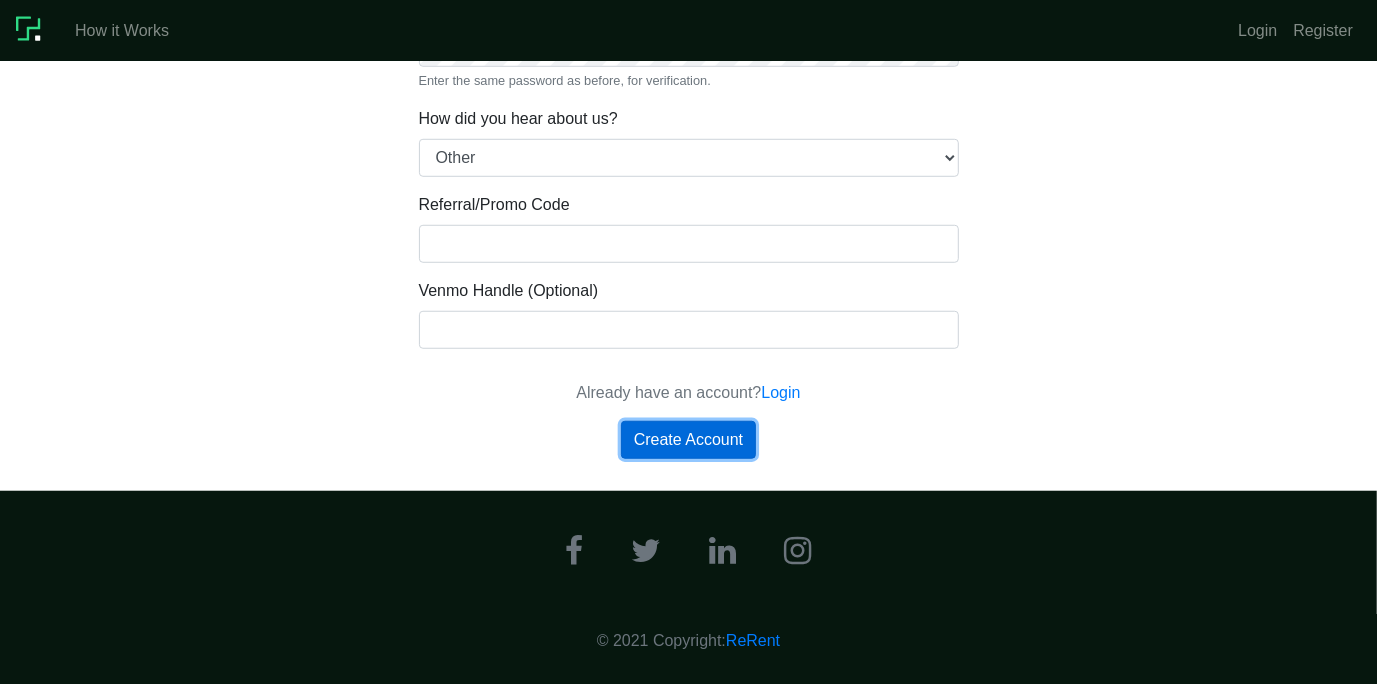 click on "Create Account" at bounding box center [688, 440] 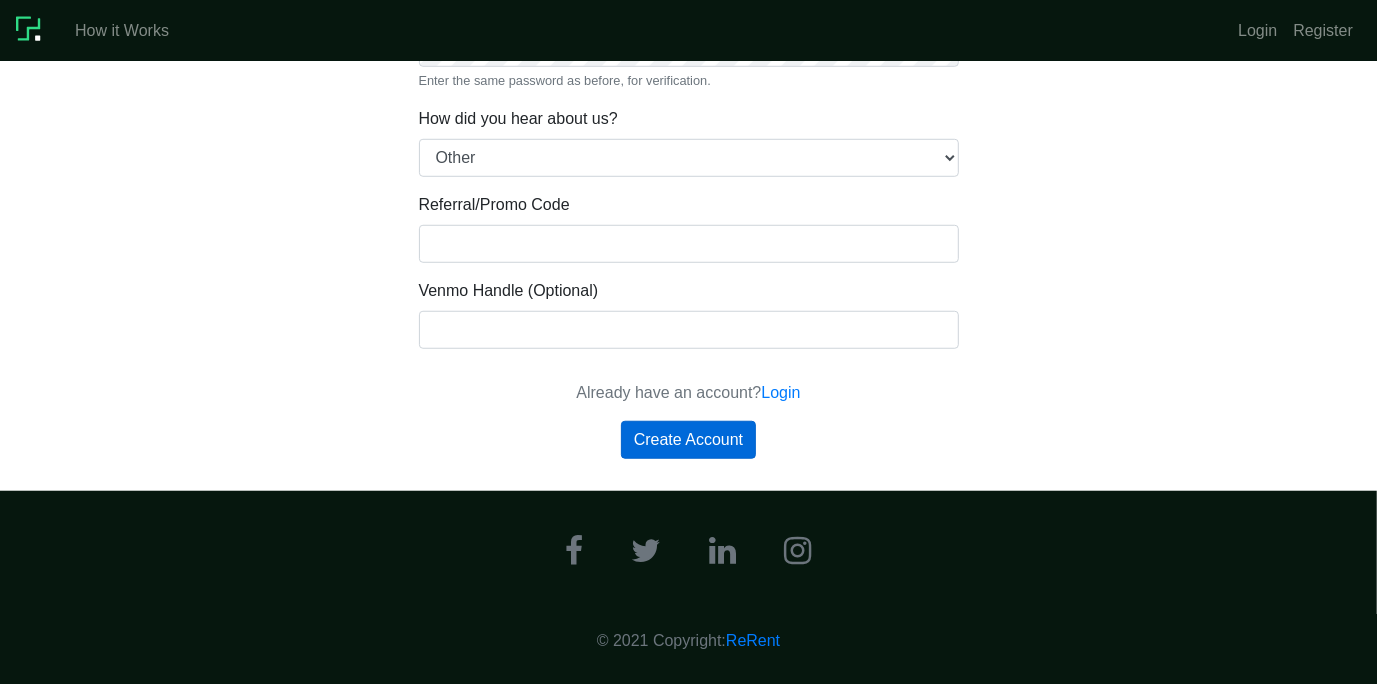 scroll, scrollTop: 773, scrollLeft: 0, axis: vertical 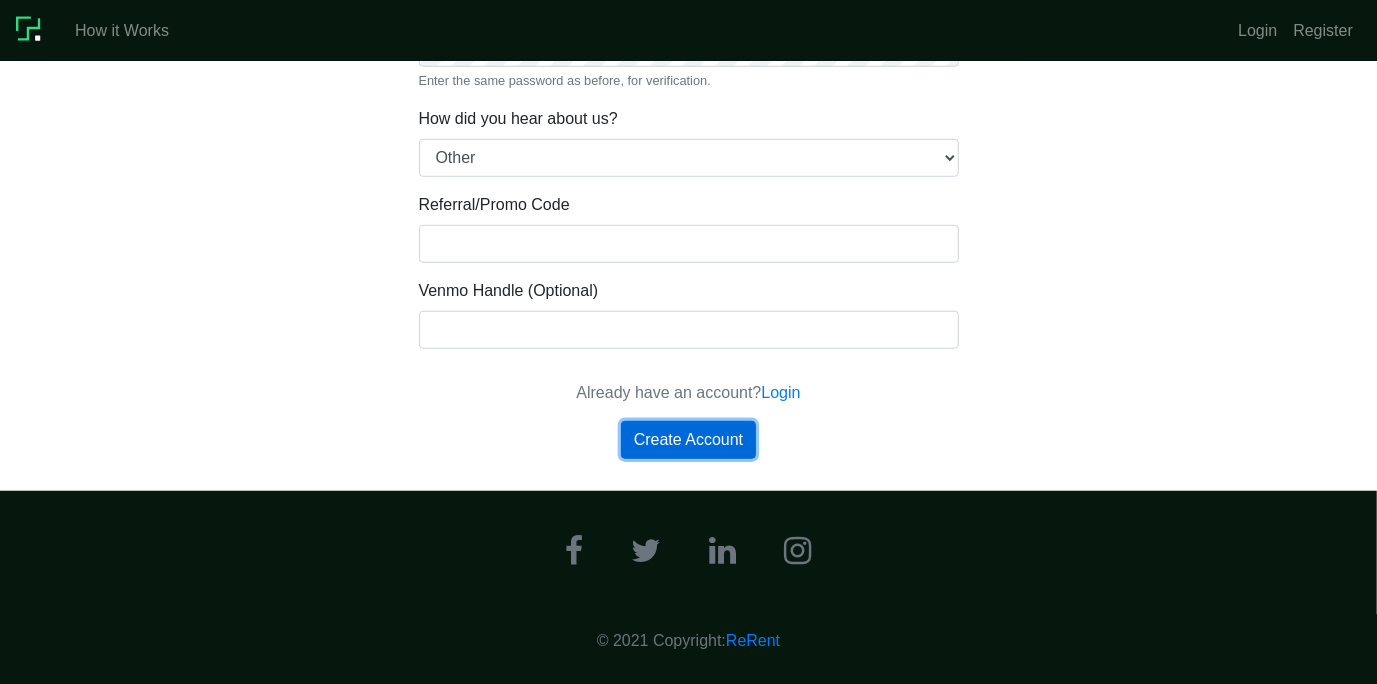 click on "Create Account" at bounding box center [688, 440] 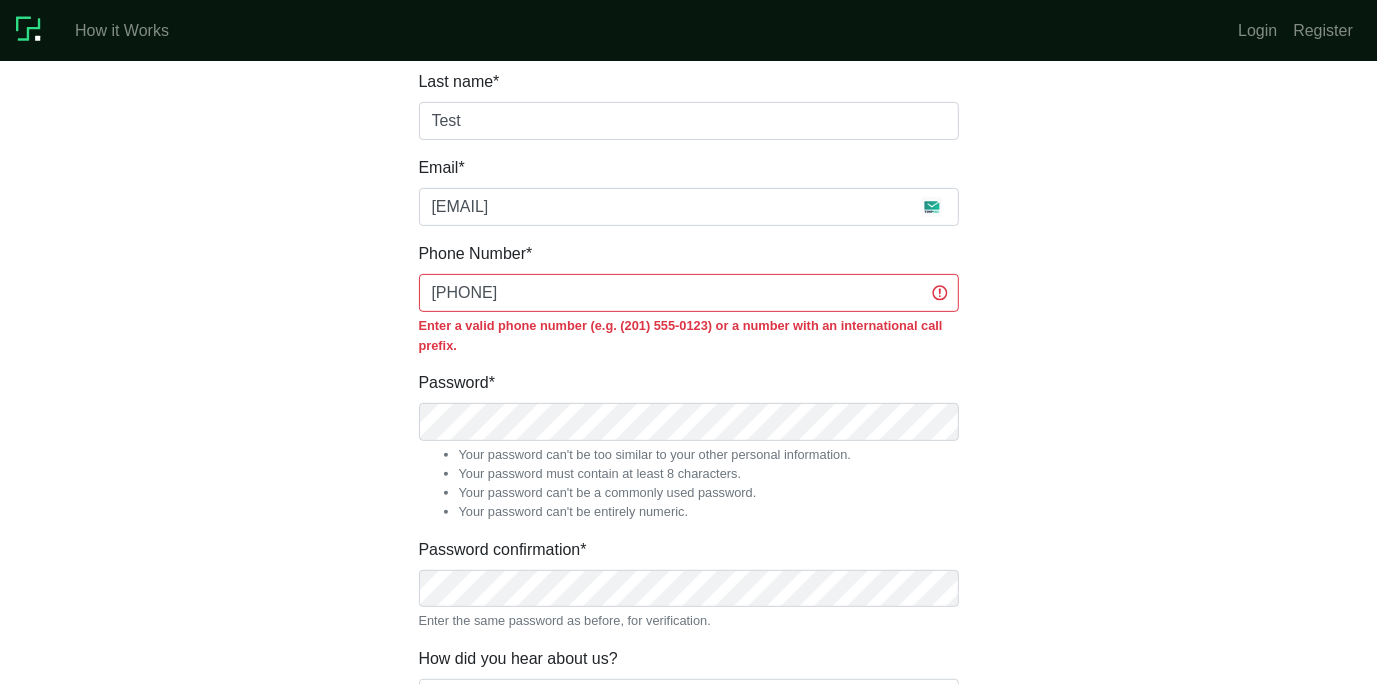 scroll, scrollTop: 378, scrollLeft: 0, axis: vertical 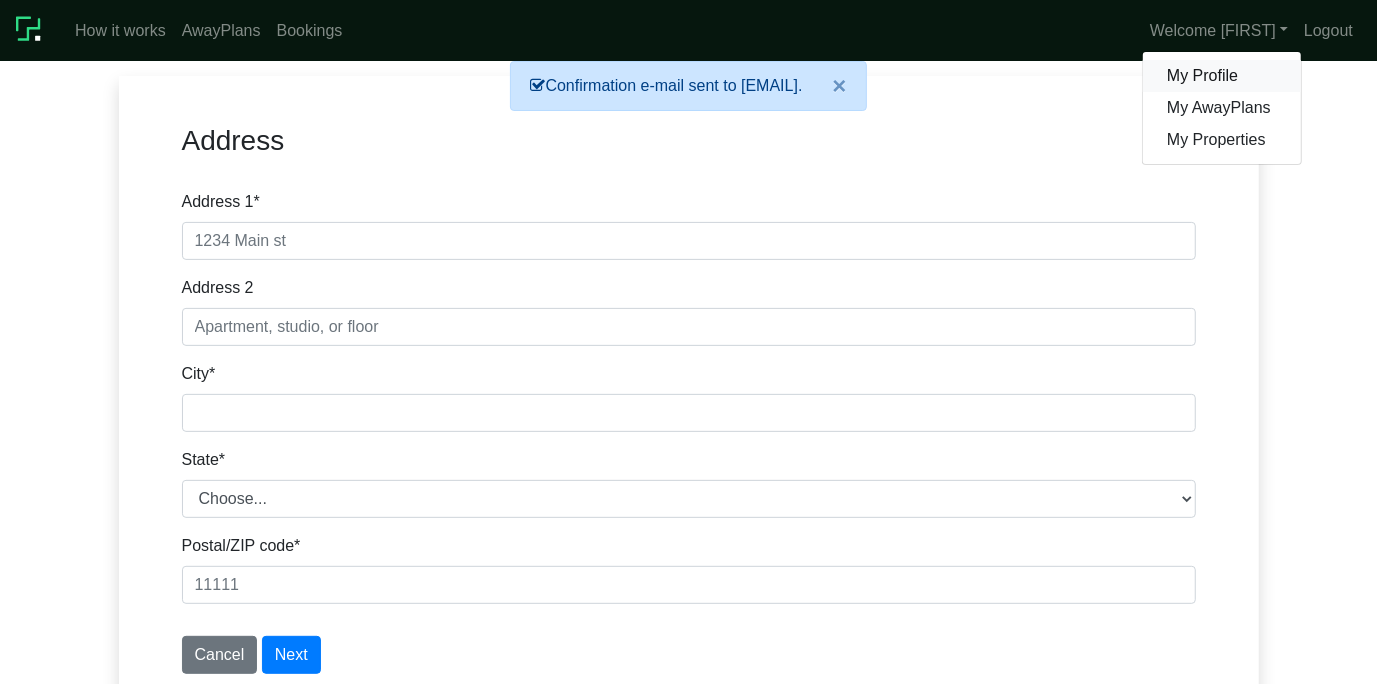 click on "My Profile" at bounding box center [1222, 76] 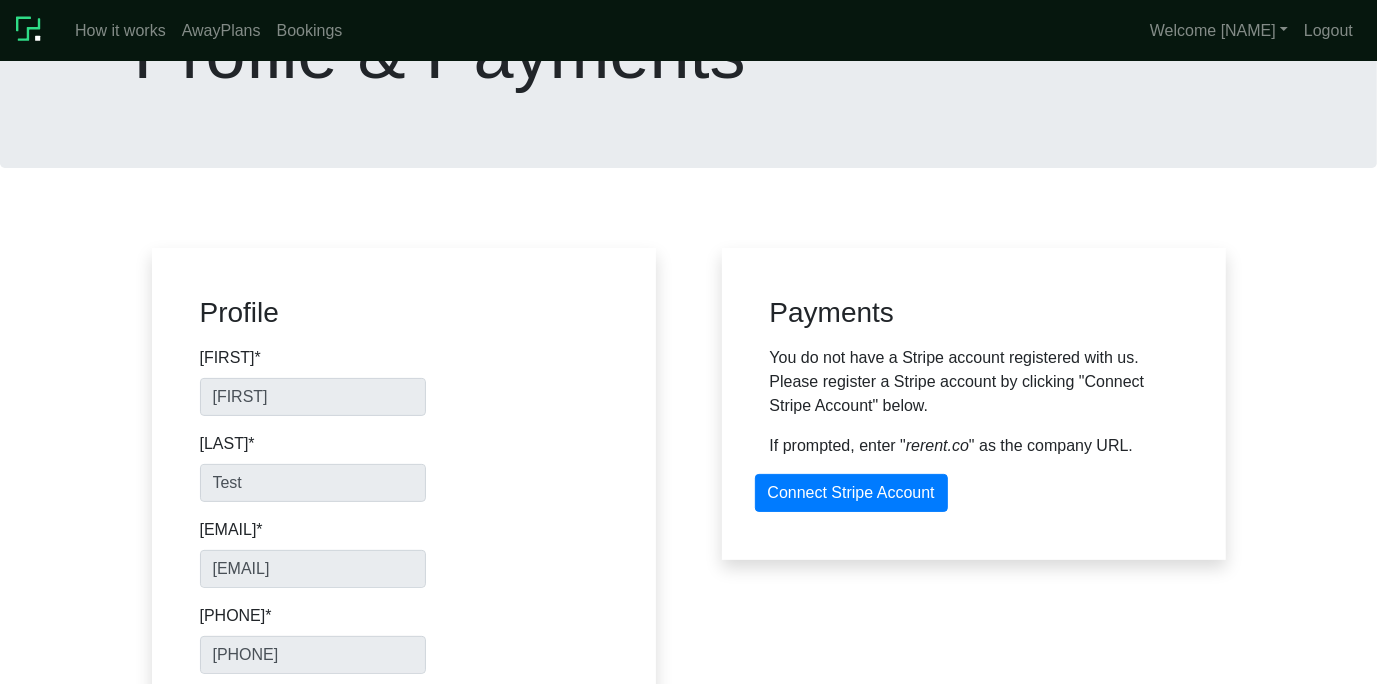 scroll, scrollTop: 50, scrollLeft: 0, axis: vertical 